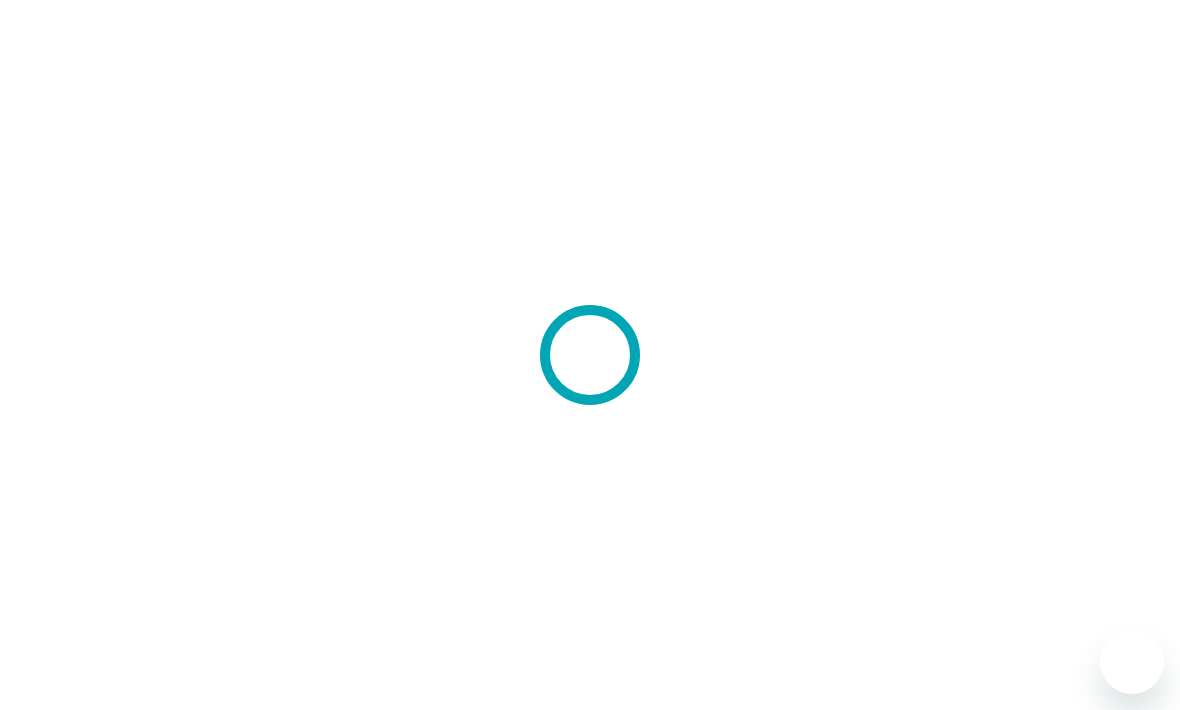 scroll, scrollTop: 0, scrollLeft: 0, axis: both 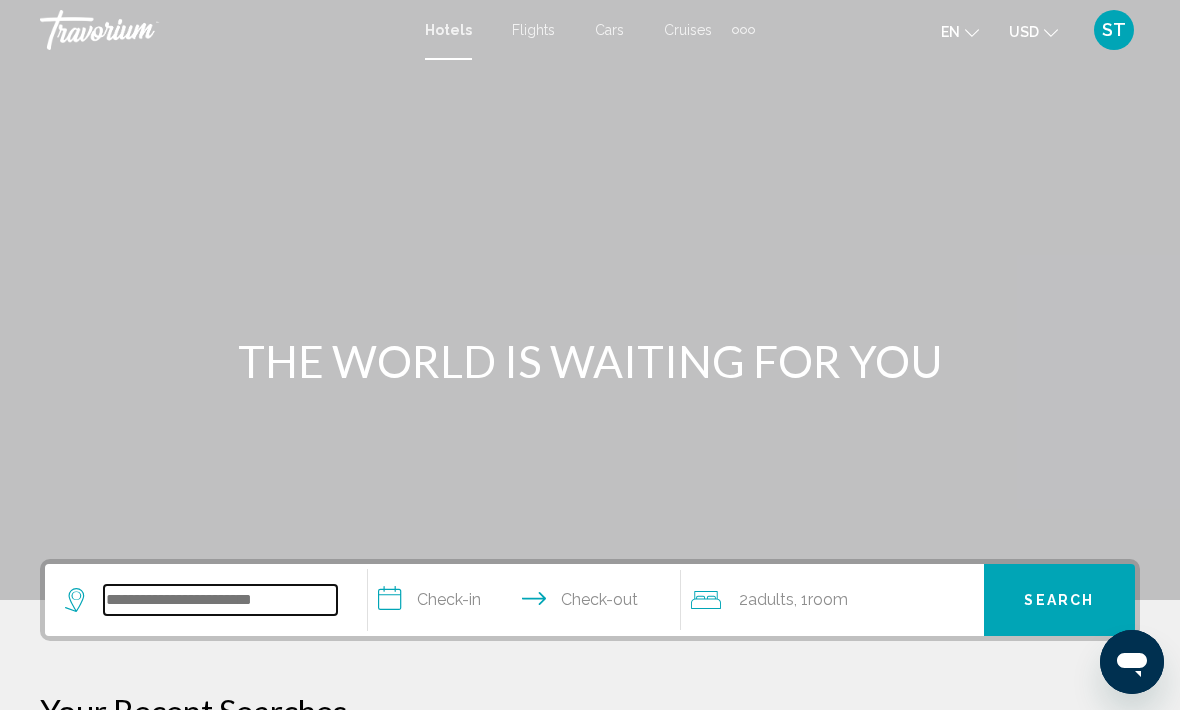 click at bounding box center [220, 600] 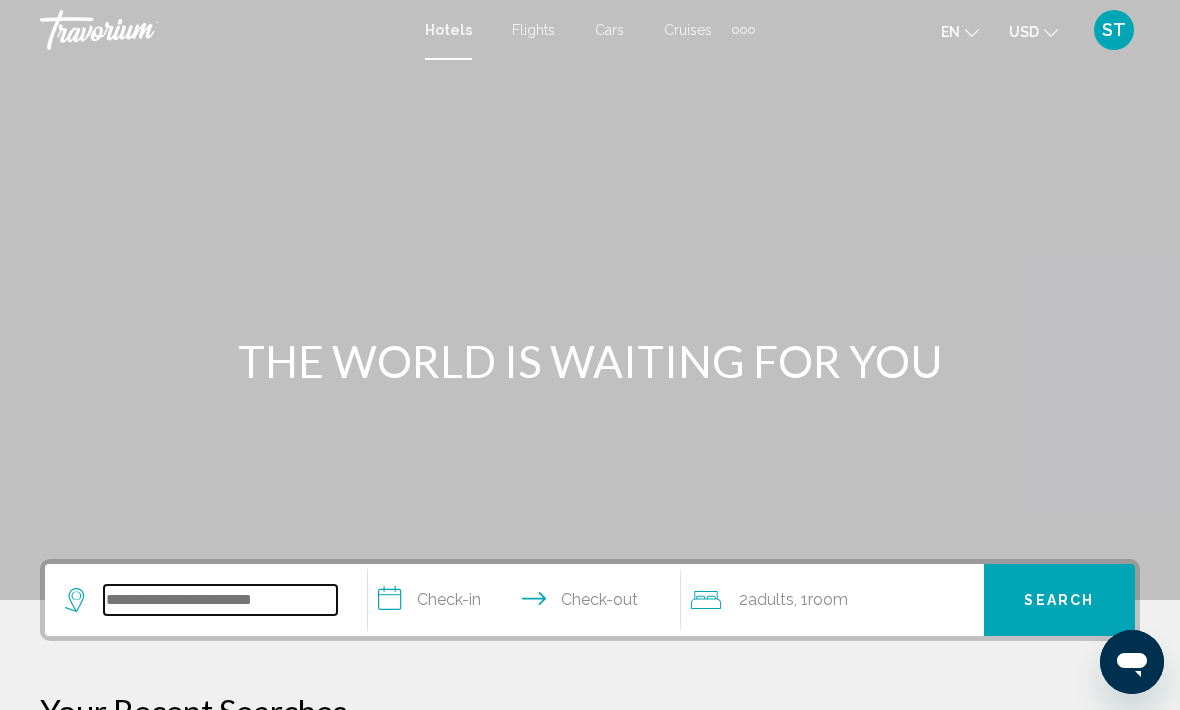 scroll, scrollTop: 34, scrollLeft: 0, axis: vertical 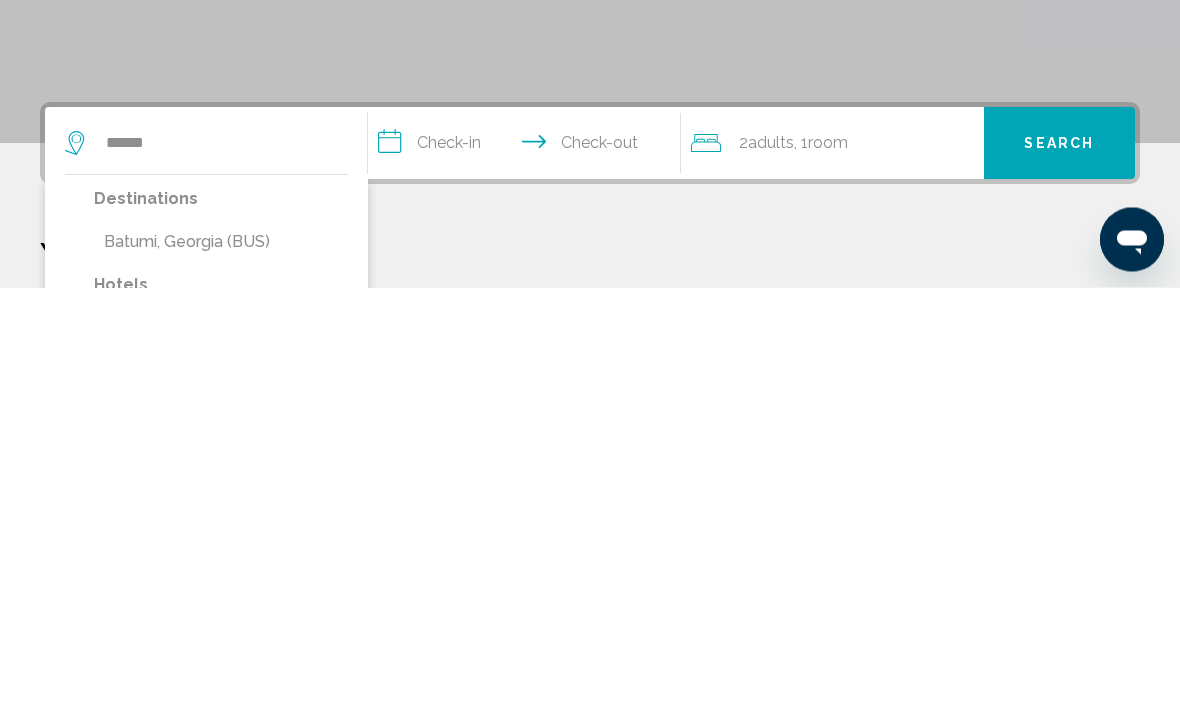 click on "Destinations  [CITY], [COUNTRY] (BUS)  Hotels  [CITY] [BRAND] Apartment 3 rooms ([CITY], GE)   [CITY] Aparthotel 22D ([CITY], GE)   [CITY] [BRAND] Sea View ([CITY], GE)   [CITY] [BRAND] ([CITY], GE)   [CITY] [BRAND] Sea View ([CITY], GE)" at bounding box center [206, 862] 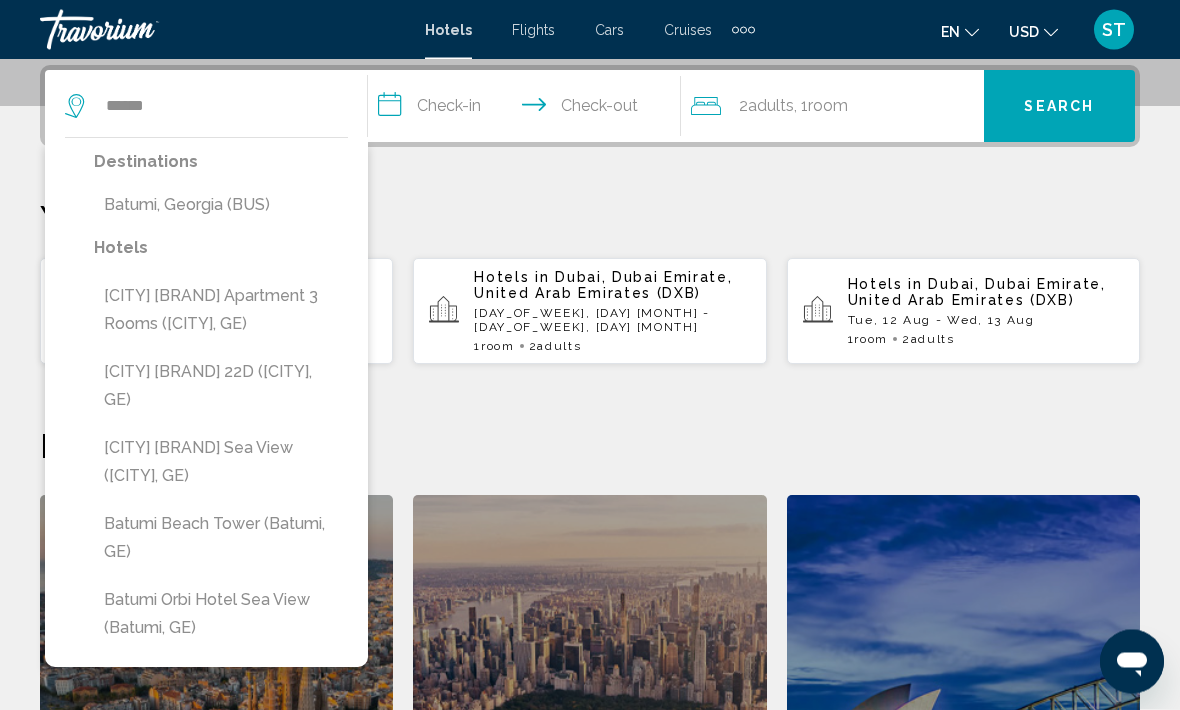 click on "Batumi, Georgia (BUS)" at bounding box center (221, 206) 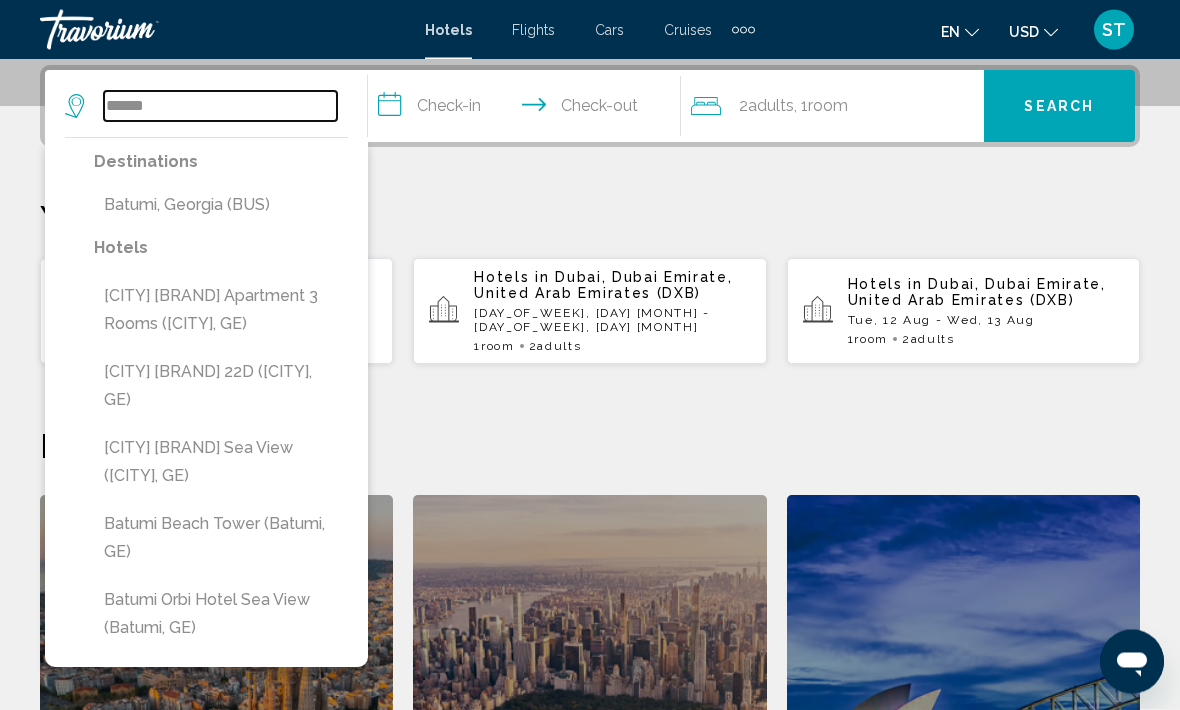 type on "**********" 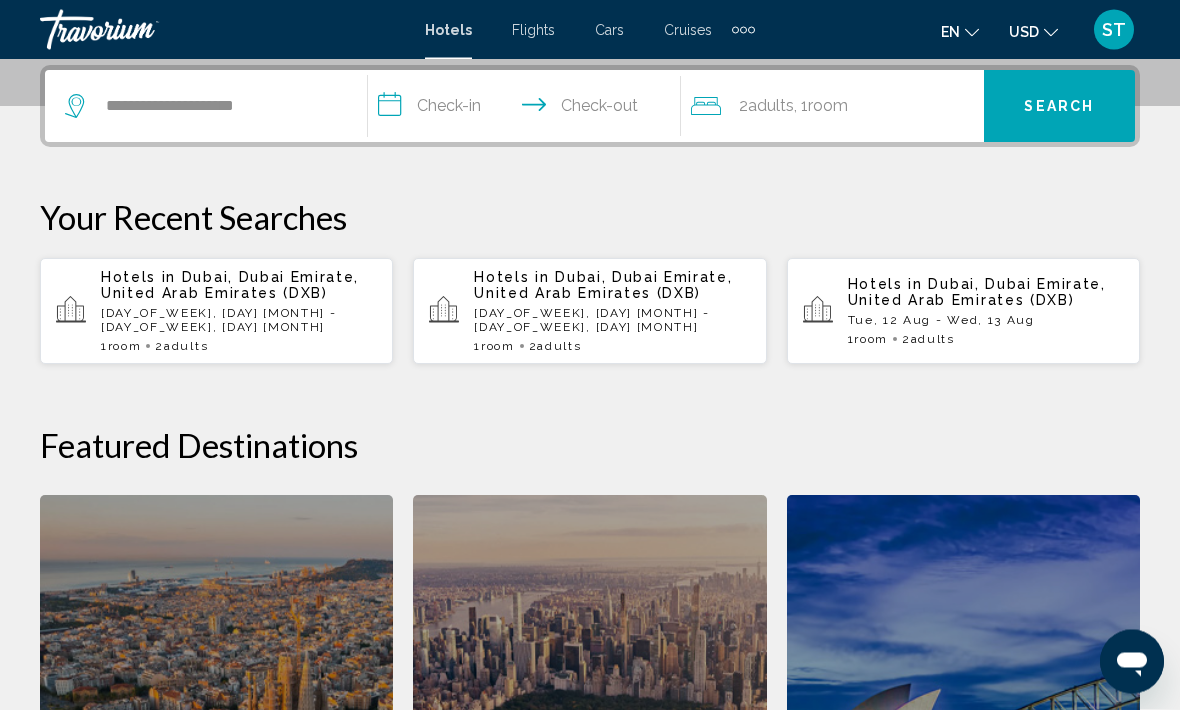 click on "**********" at bounding box center [528, 110] 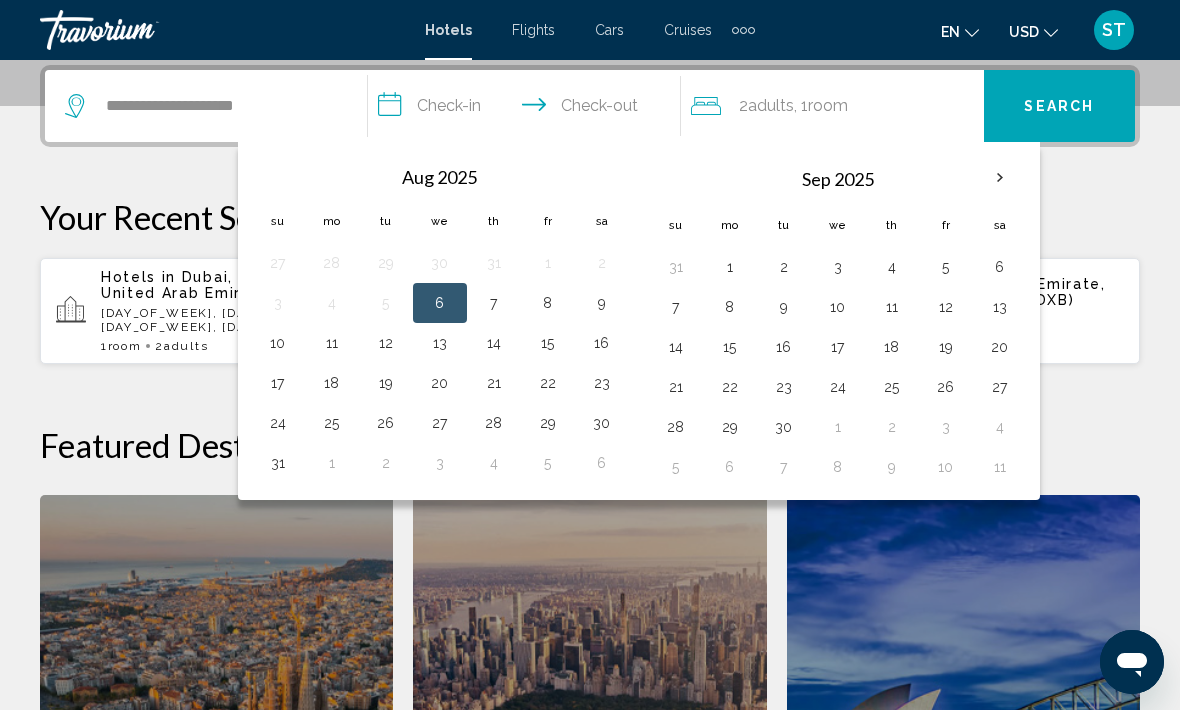click on "10" at bounding box center (278, 343) 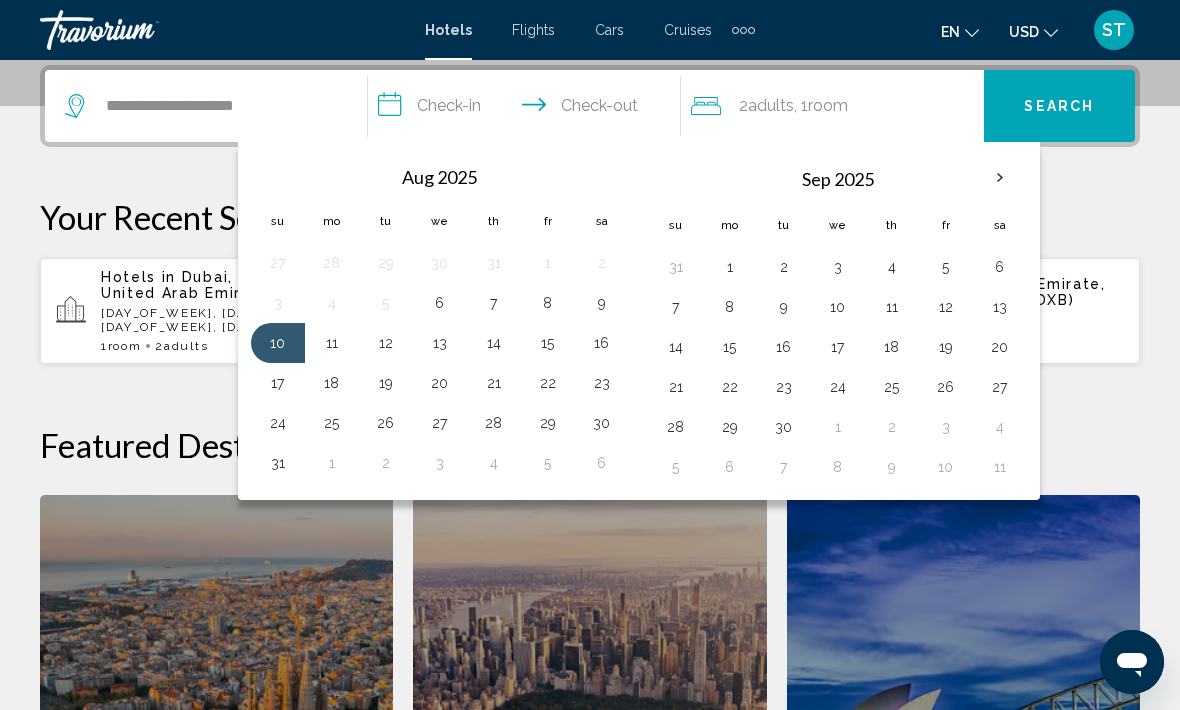 click on "15" at bounding box center (548, 343) 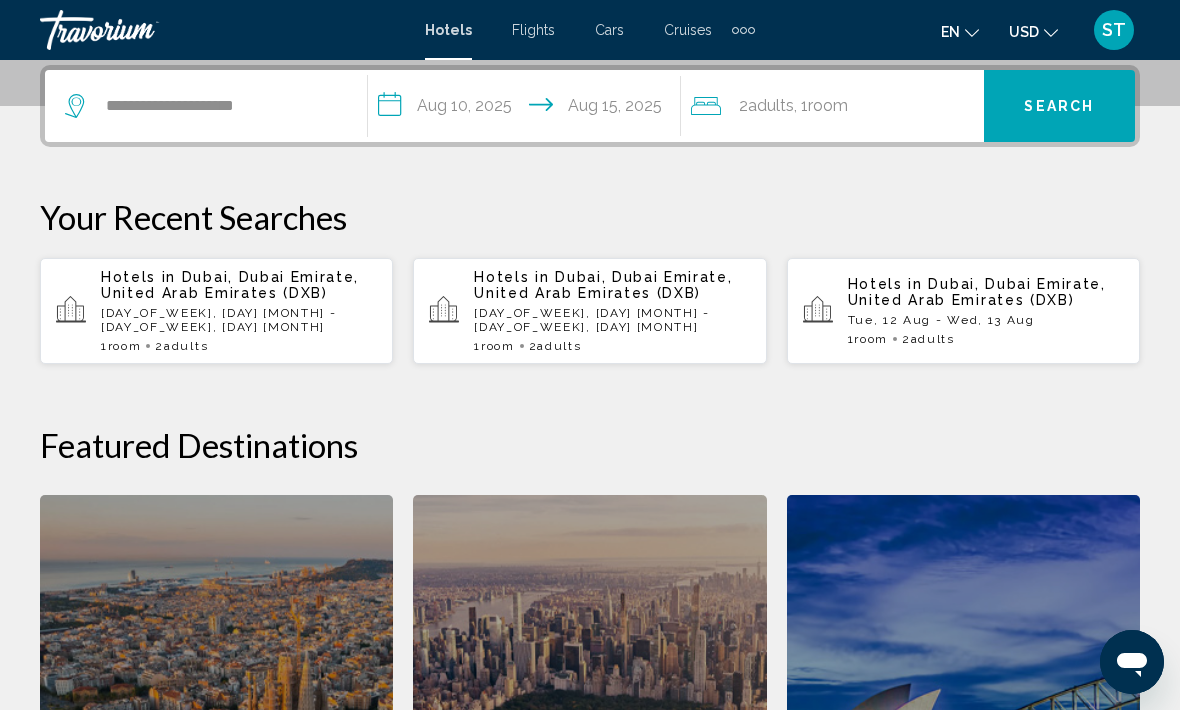 click on "**********" at bounding box center (528, 109) 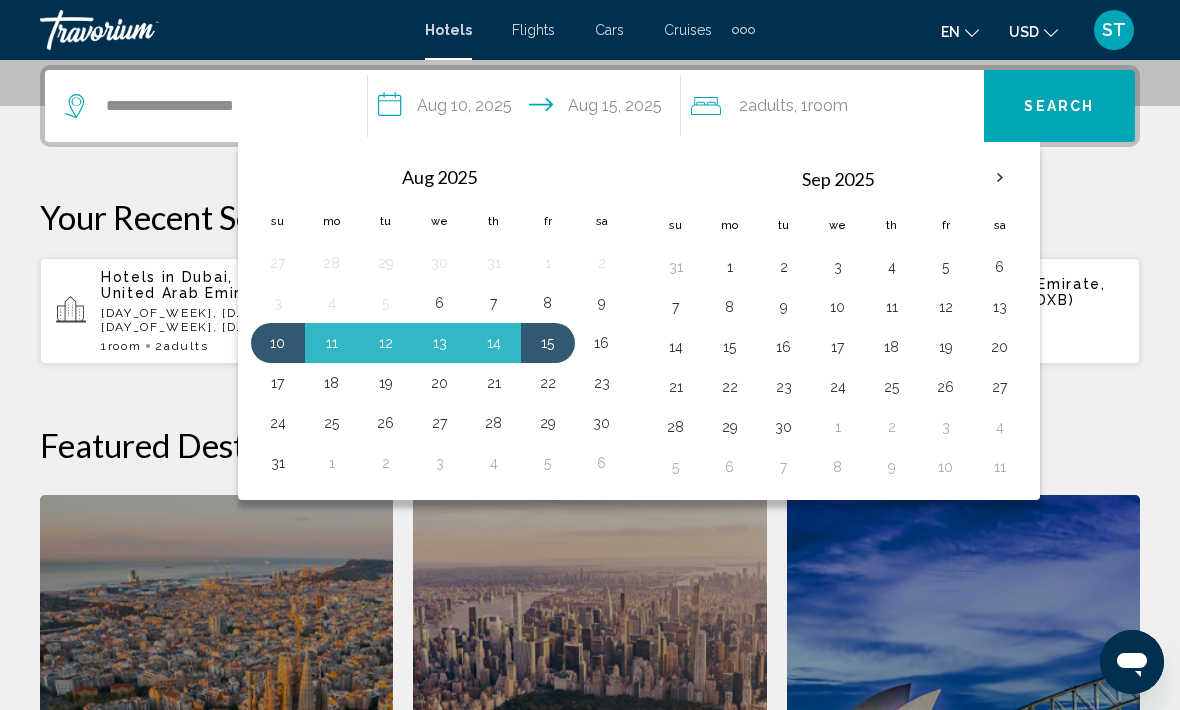 click on "10" at bounding box center [278, 343] 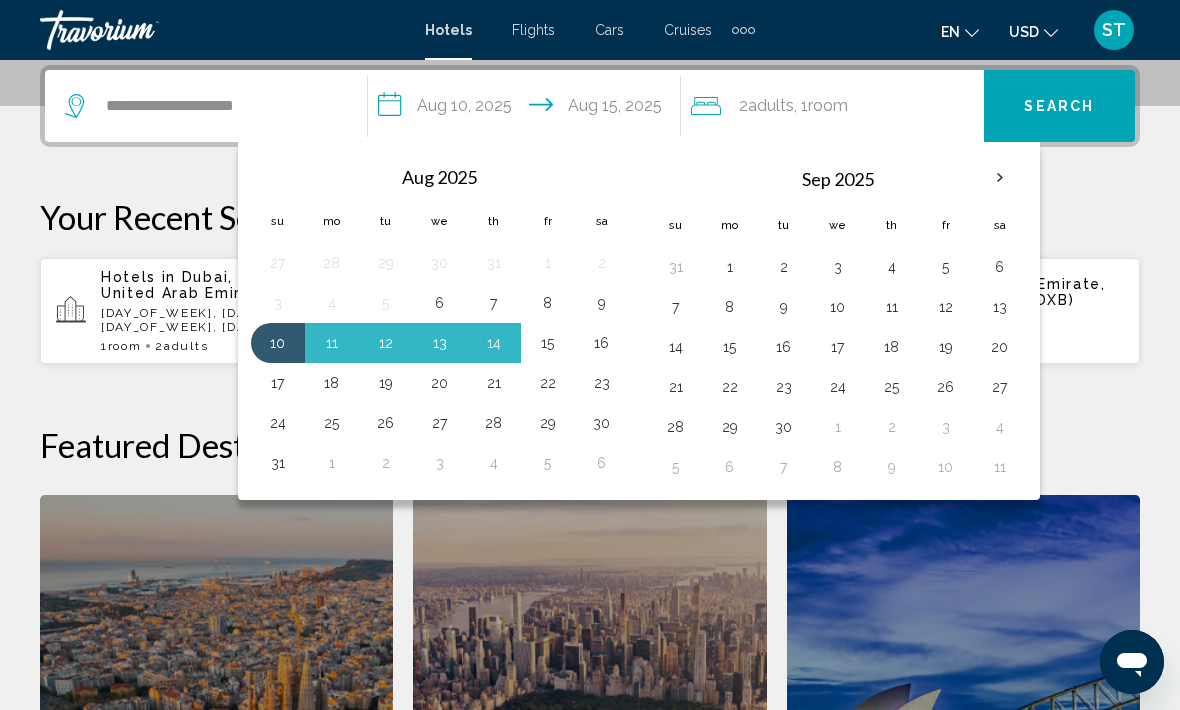 click on "14" at bounding box center (494, 343) 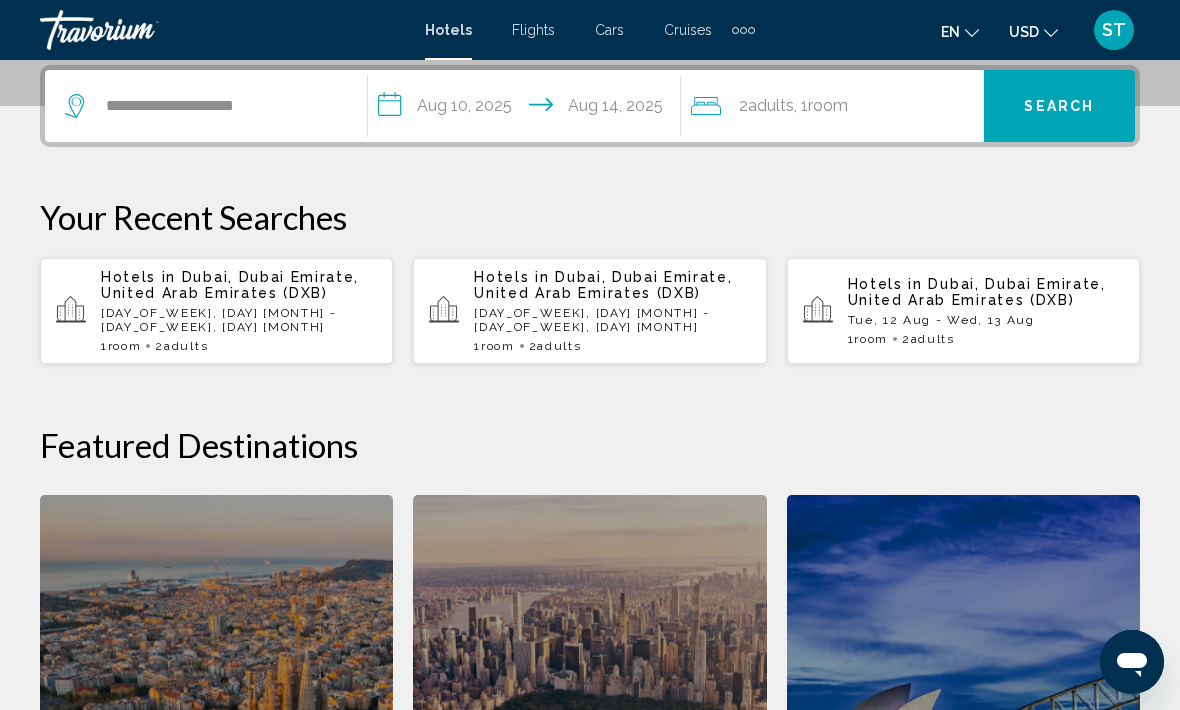 click on "Search" at bounding box center [1059, 106] 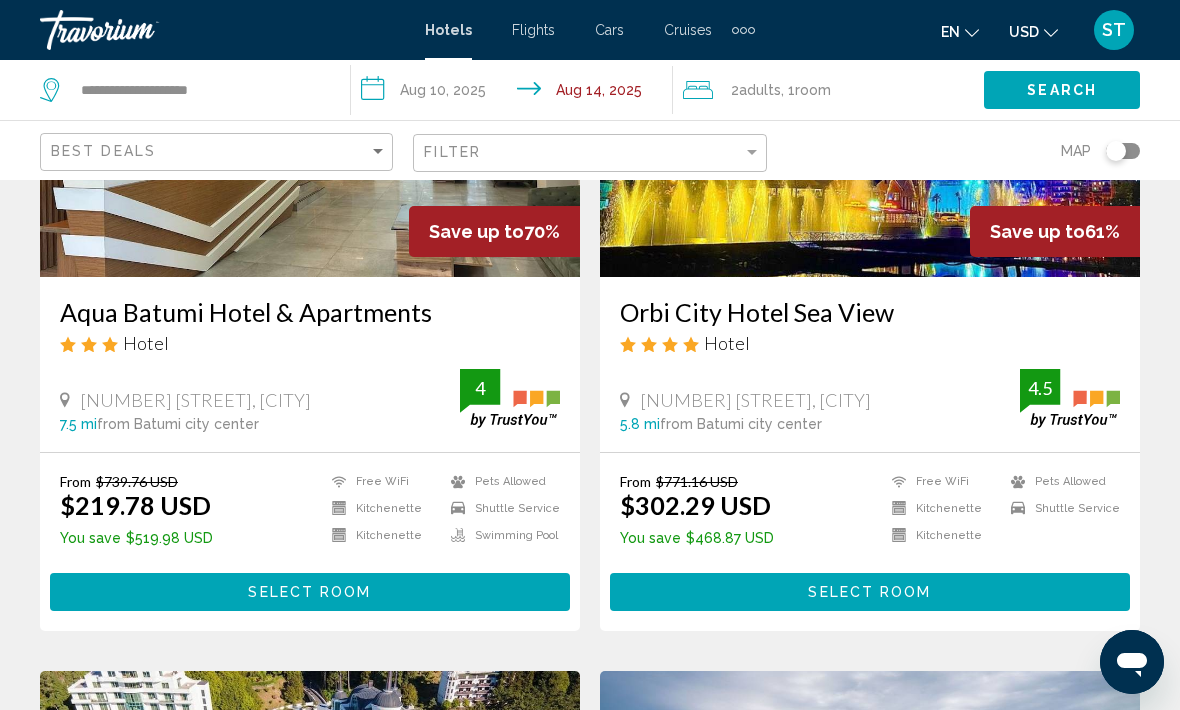 scroll, scrollTop: 315, scrollLeft: 0, axis: vertical 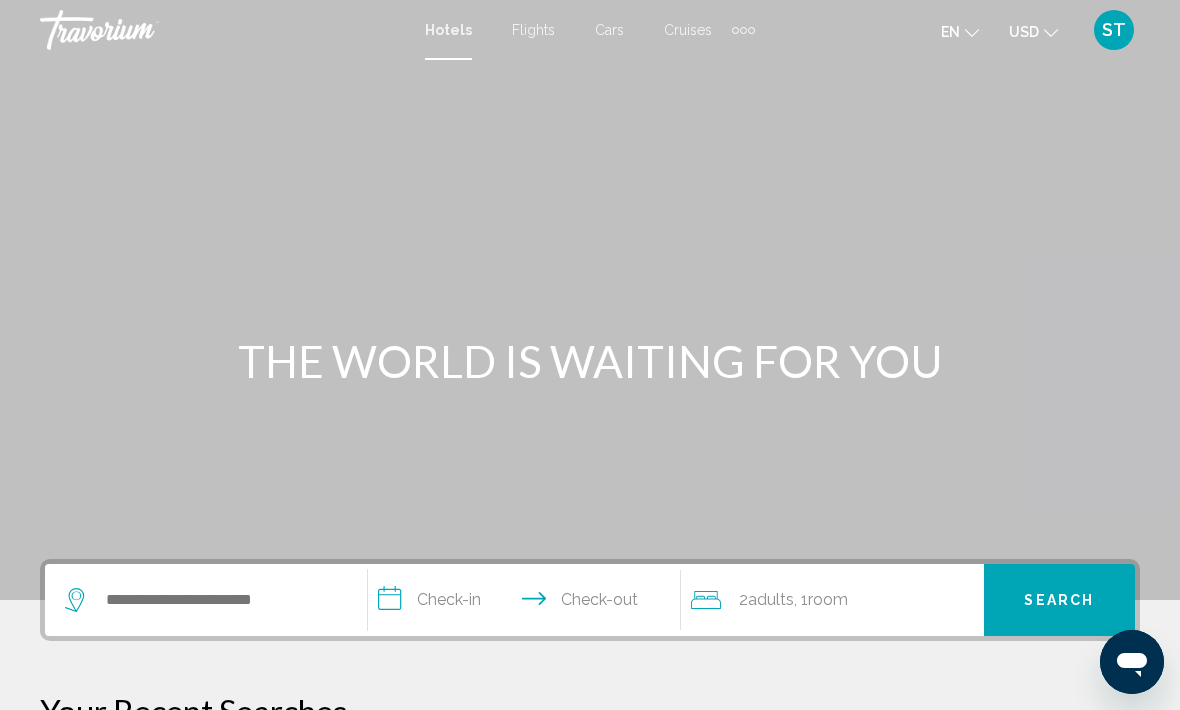 click at bounding box center [743, 30] 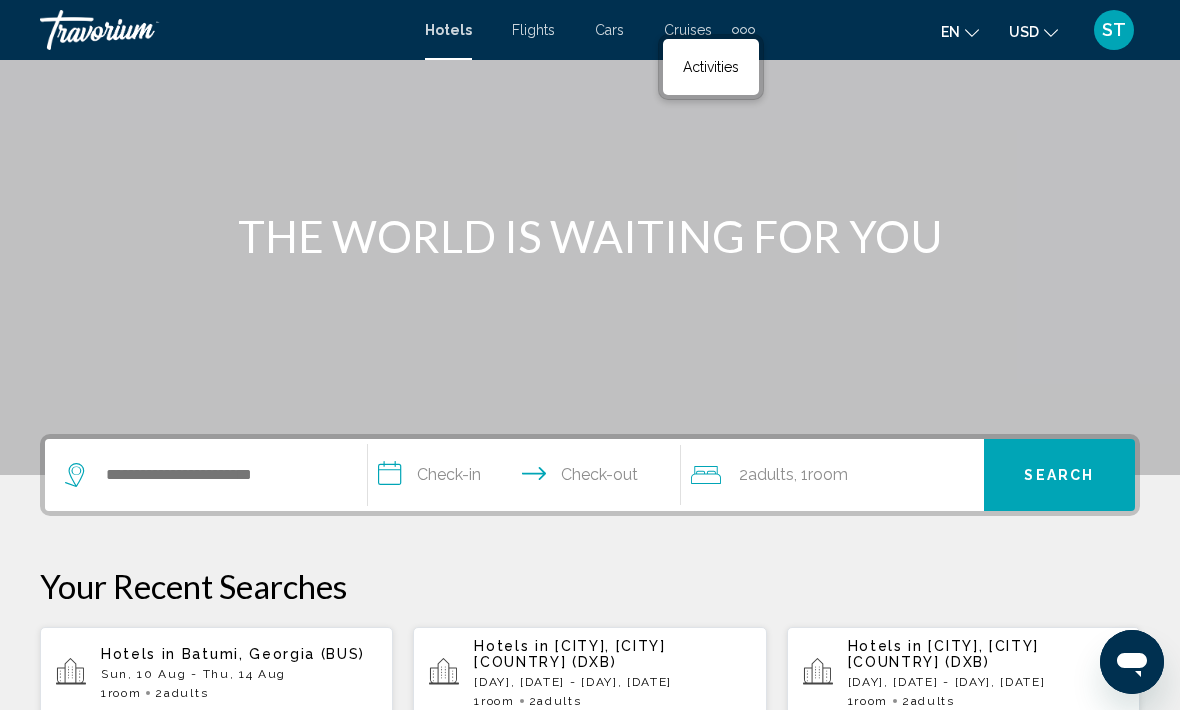 scroll, scrollTop: 120, scrollLeft: 0, axis: vertical 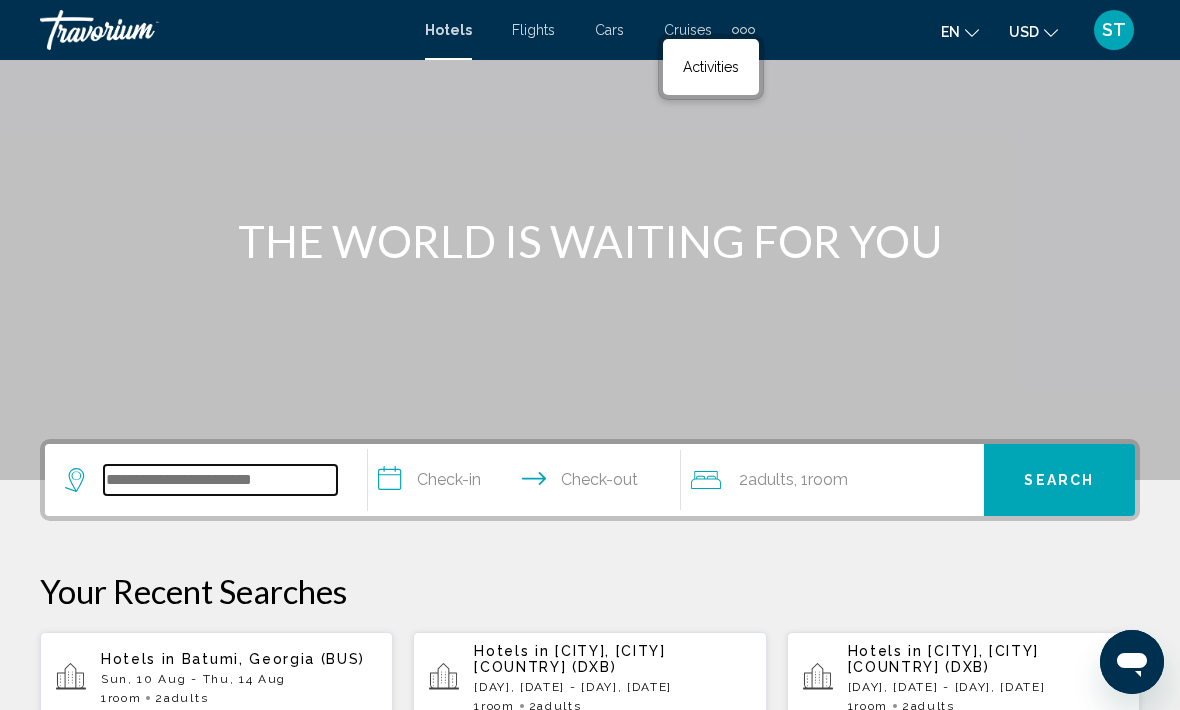 click at bounding box center [220, 480] 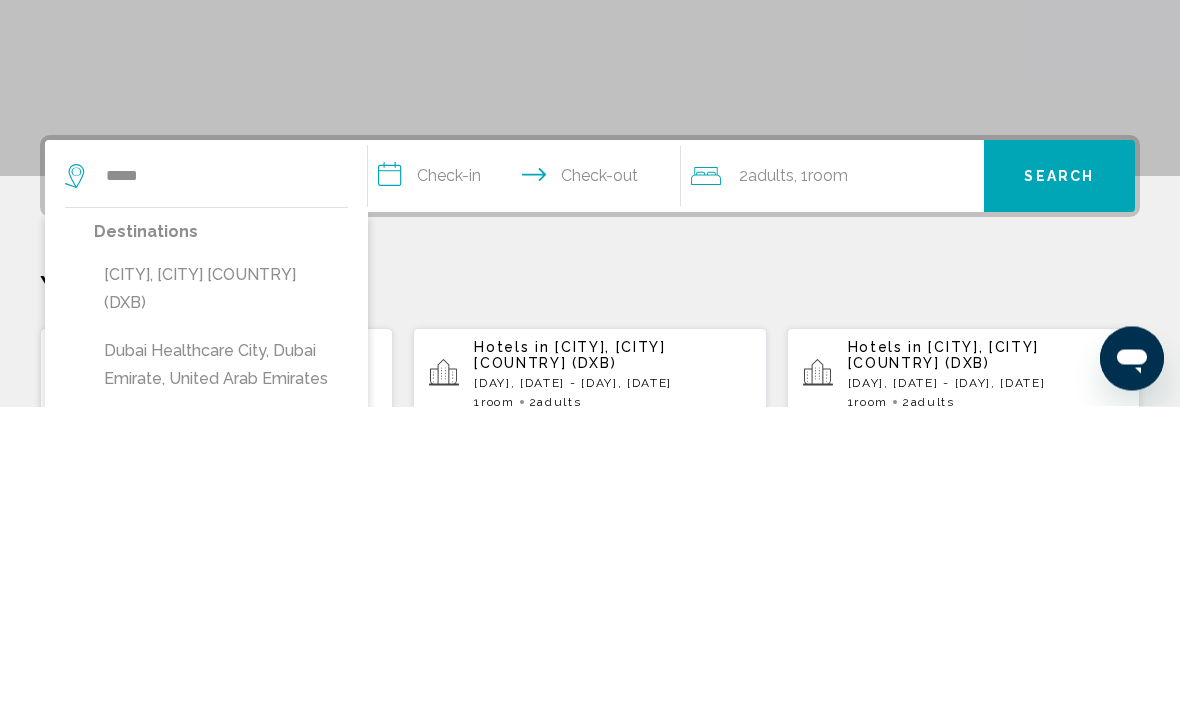 click on "Destinations  Dubai, Dubai Emirate, United Arab Emirates (DXB)   Dubai Healthcare City, Dubai Emirate, United Arab Emirates   Dubai Desert, Dubai Emirate, United Arab Emirates   Dubai Maritime City, Dubai Emirate, United Arab Emirates   Dubai Emirate, United Arab Emirates" at bounding box center [221, 731] 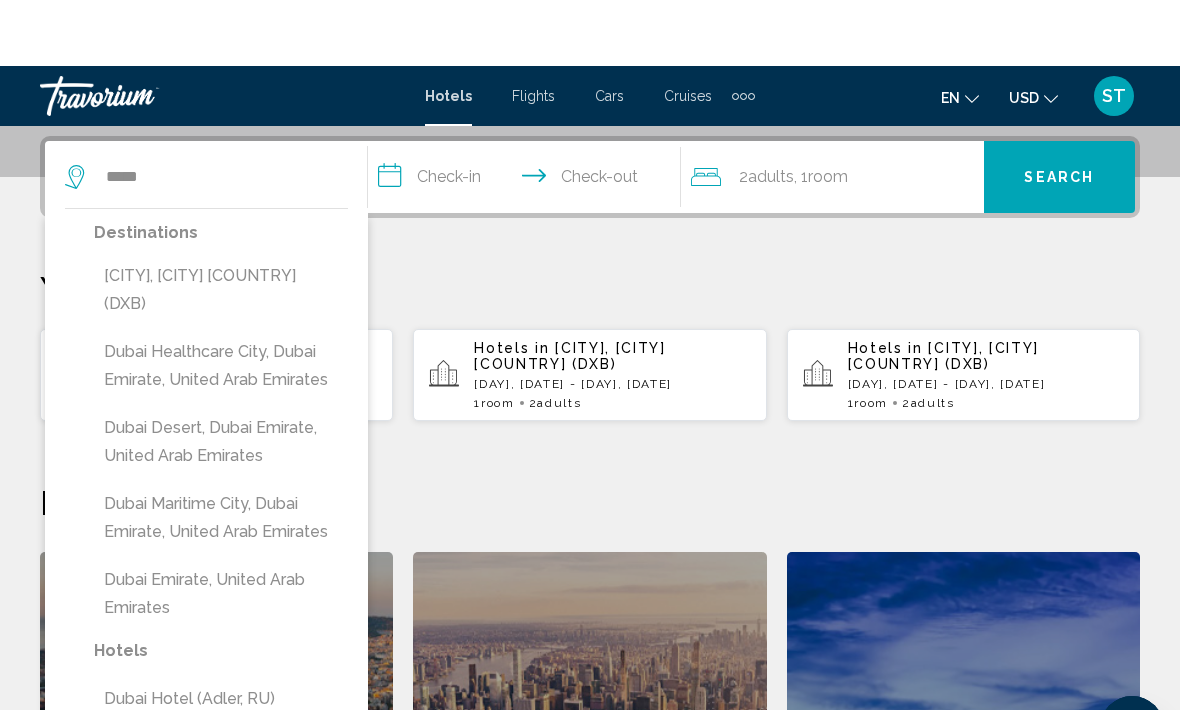 scroll, scrollTop: 494, scrollLeft: 0, axis: vertical 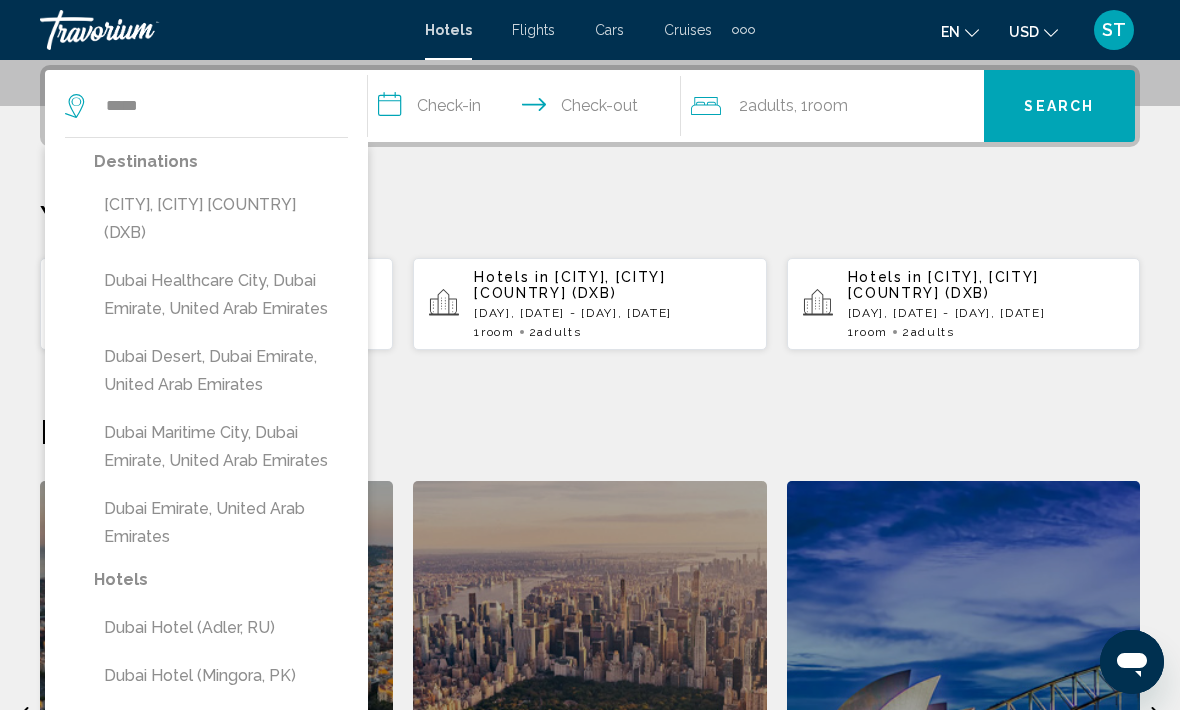 click on "Dubai, Dubai Emirate, United Arab Emirates (DXB)" at bounding box center (221, 219) 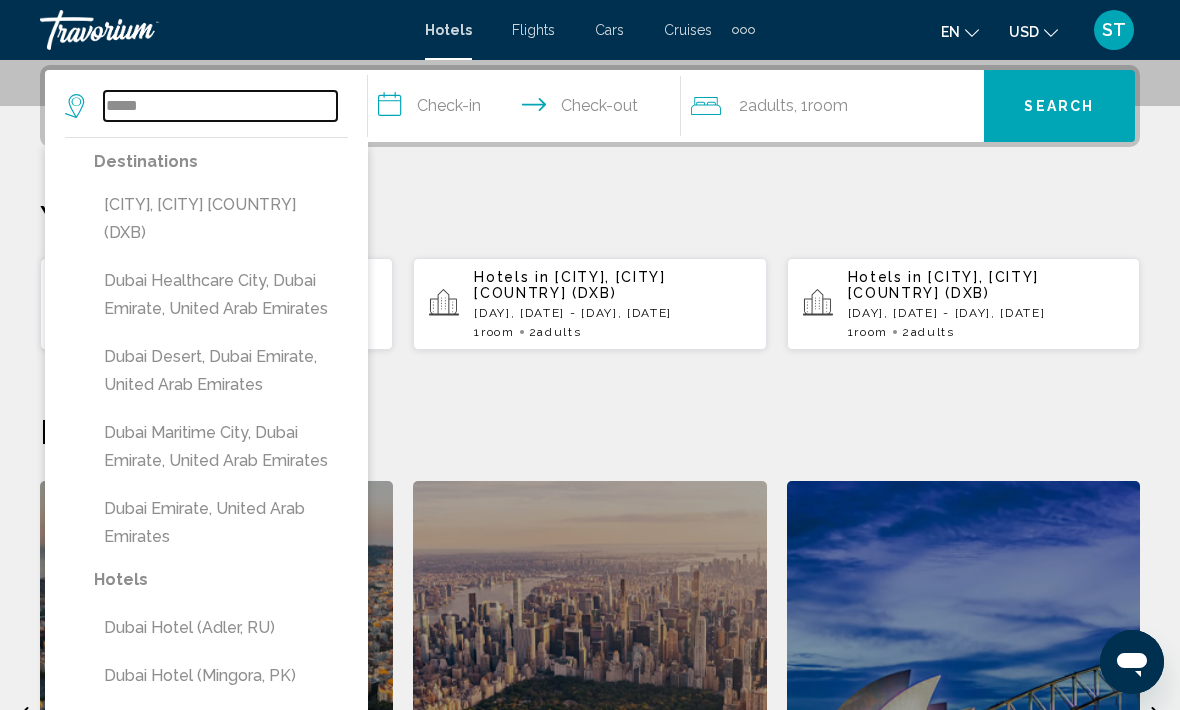type on "**********" 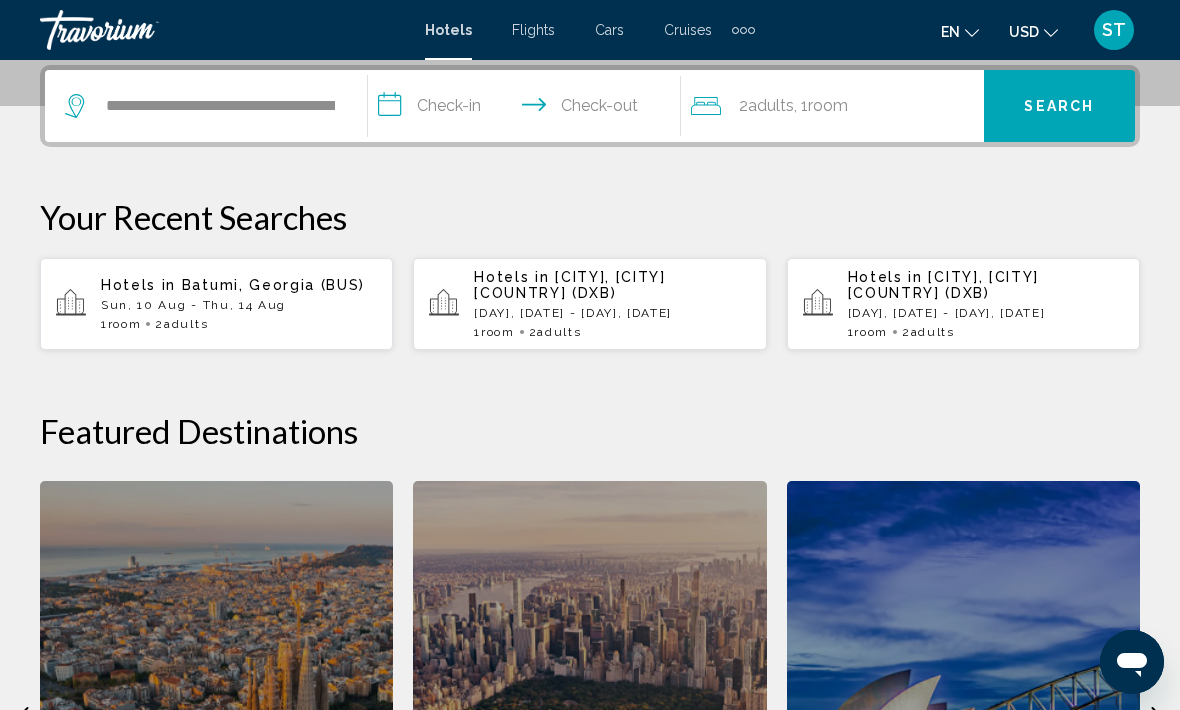 click on "**********" at bounding box center [528, 109] 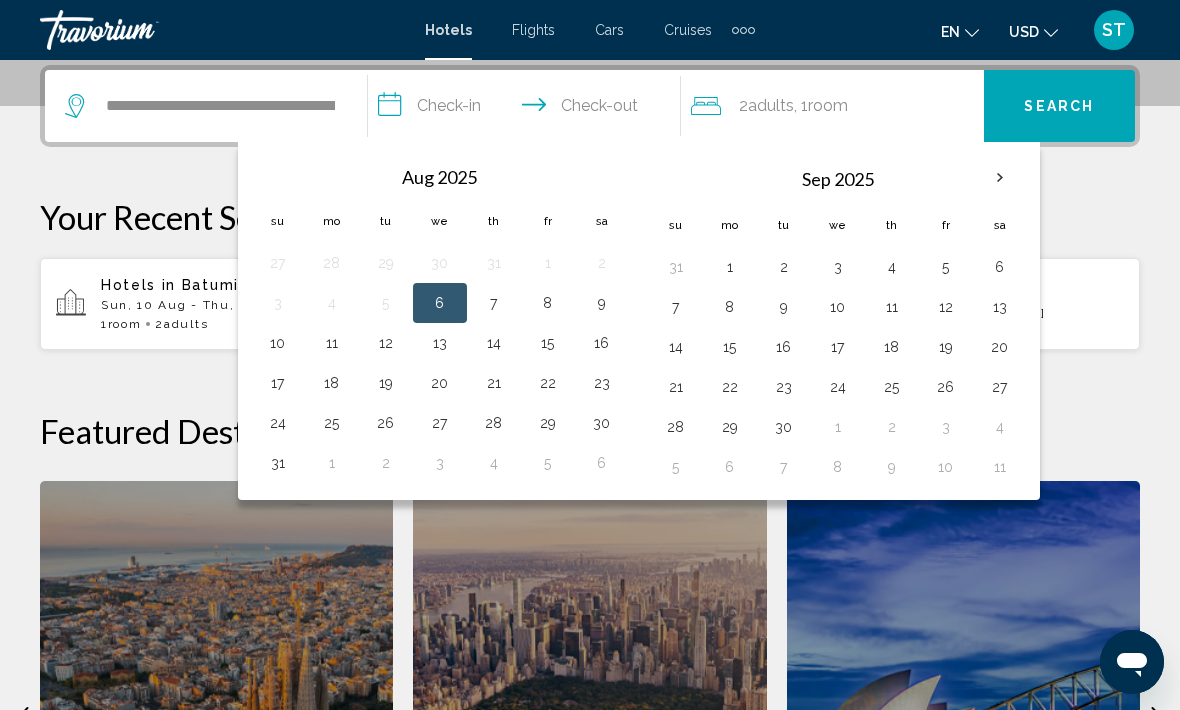 click on "10" at bounding box center (278, 343) 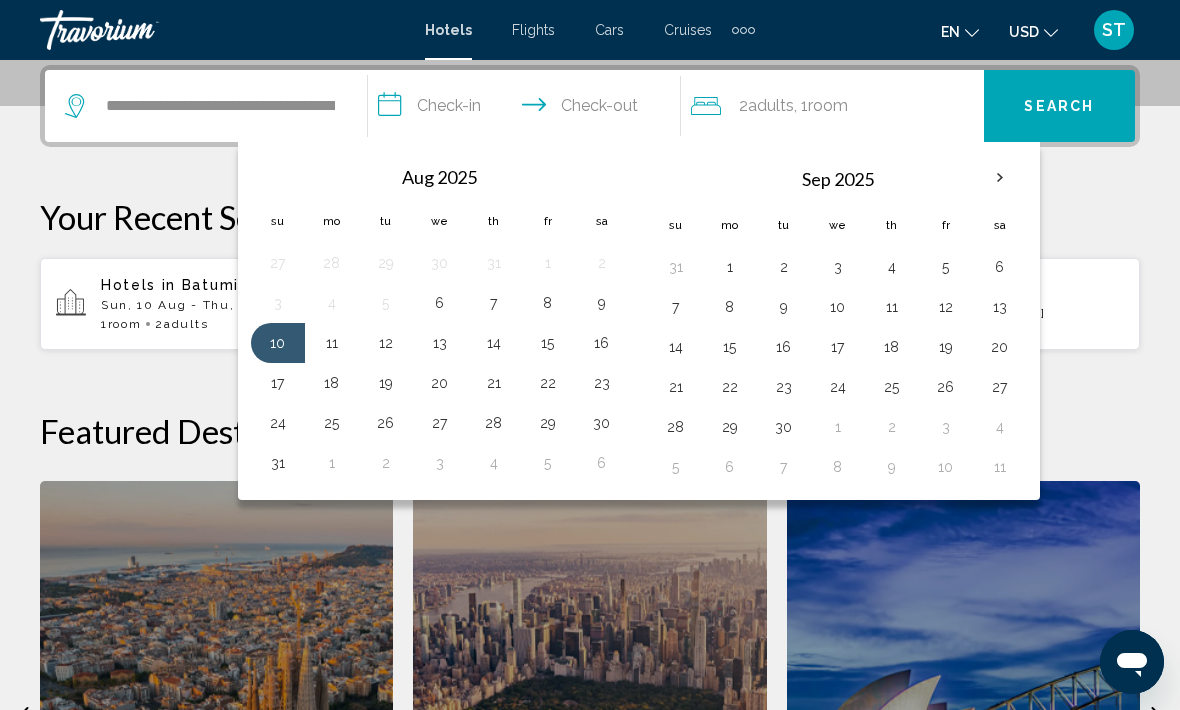 click on "15" at bounding box center (548, 343) 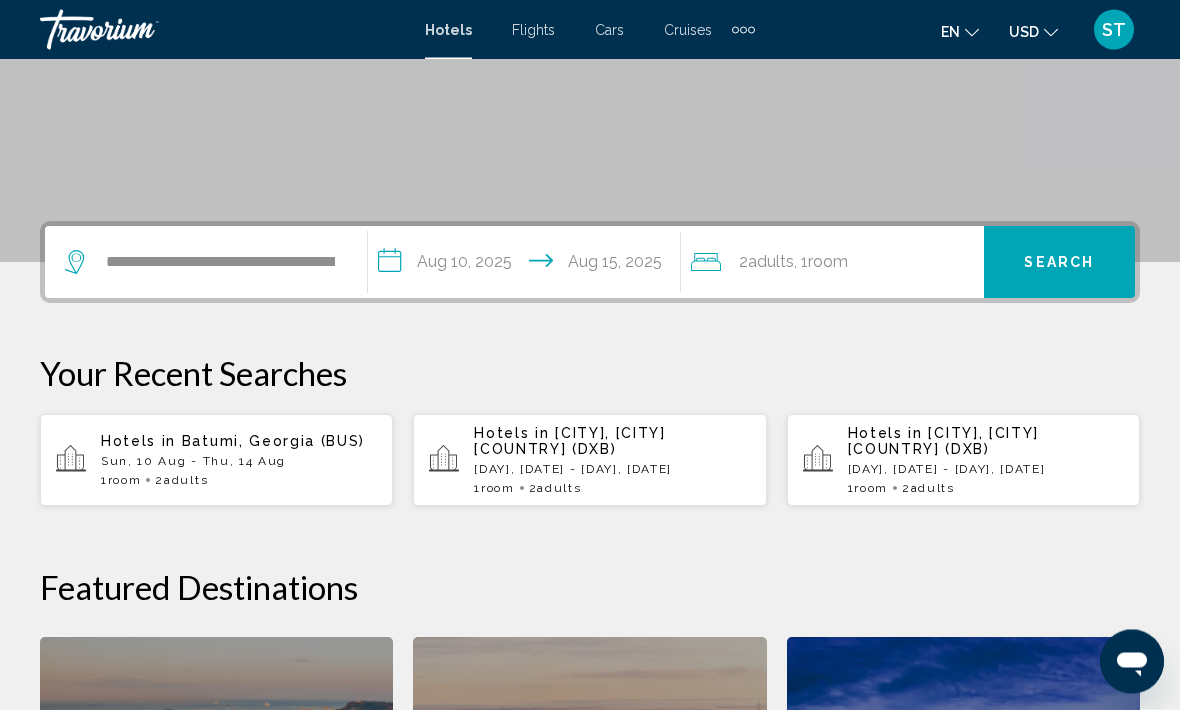 scroll, scrollTop: 338, scrollLeft: 0, axis: vertical 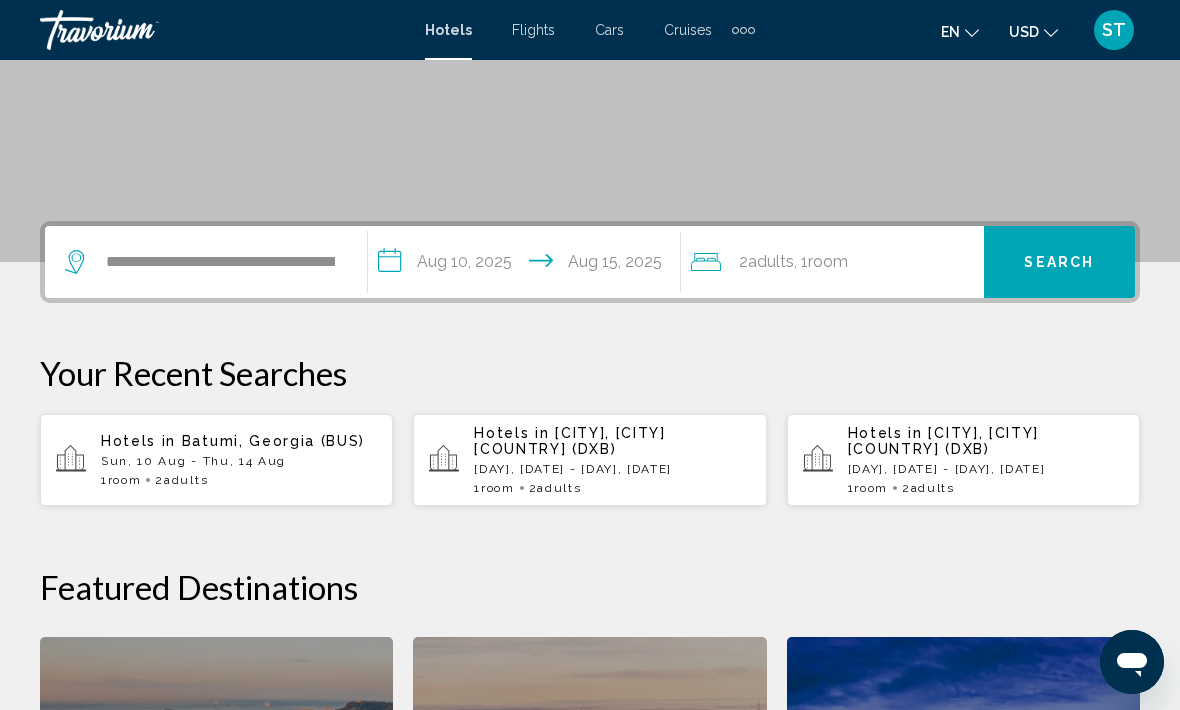 click on "Search" at bounding box center (1059, 263) 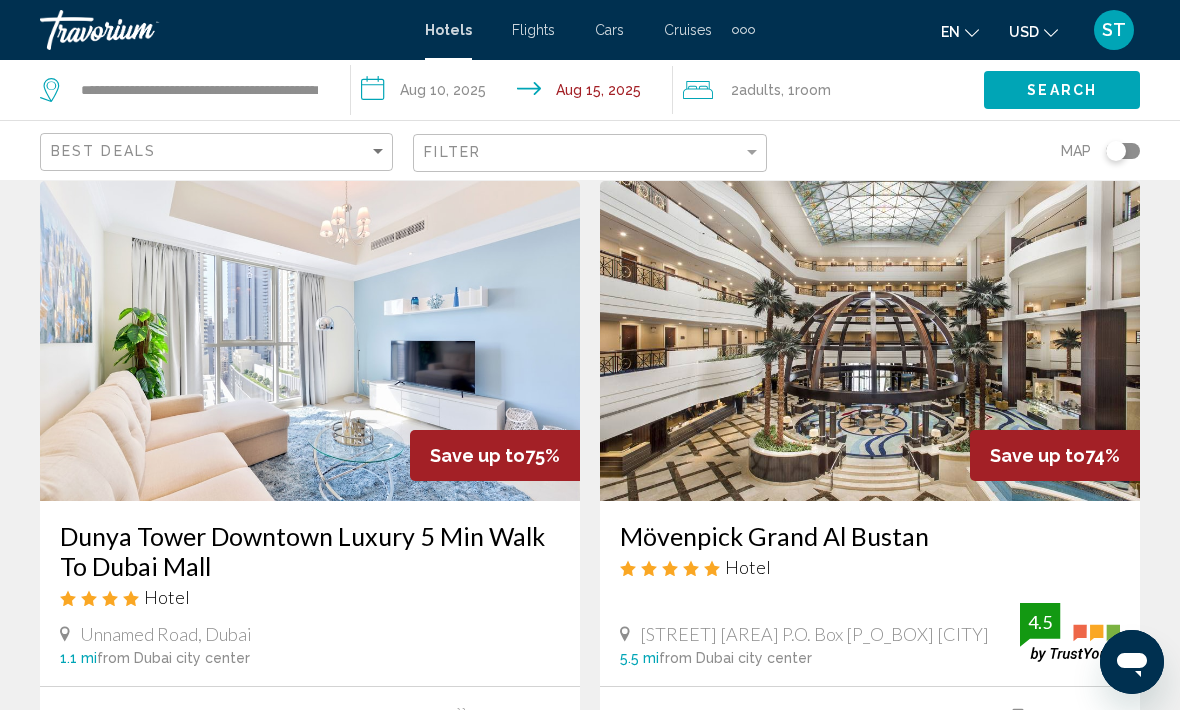 scroll, scrollTop: 202, scrollLeft: 0, axis: vertical 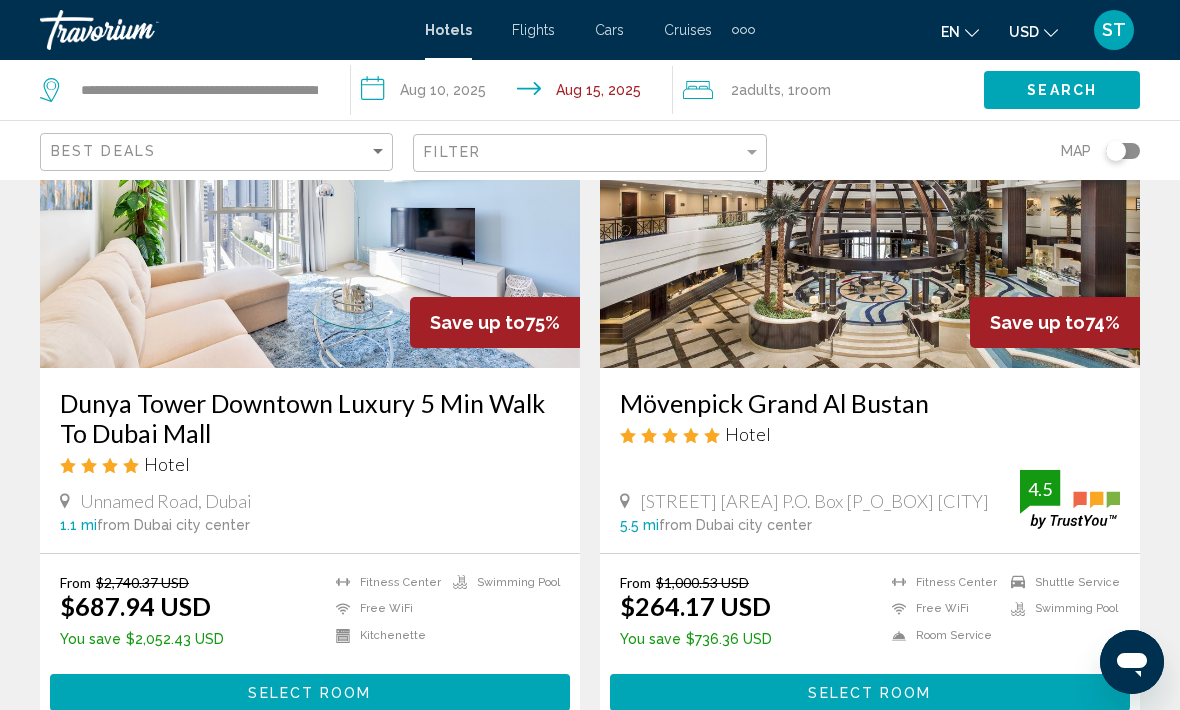 click on "Select Room" at bounding box center (870, 692) 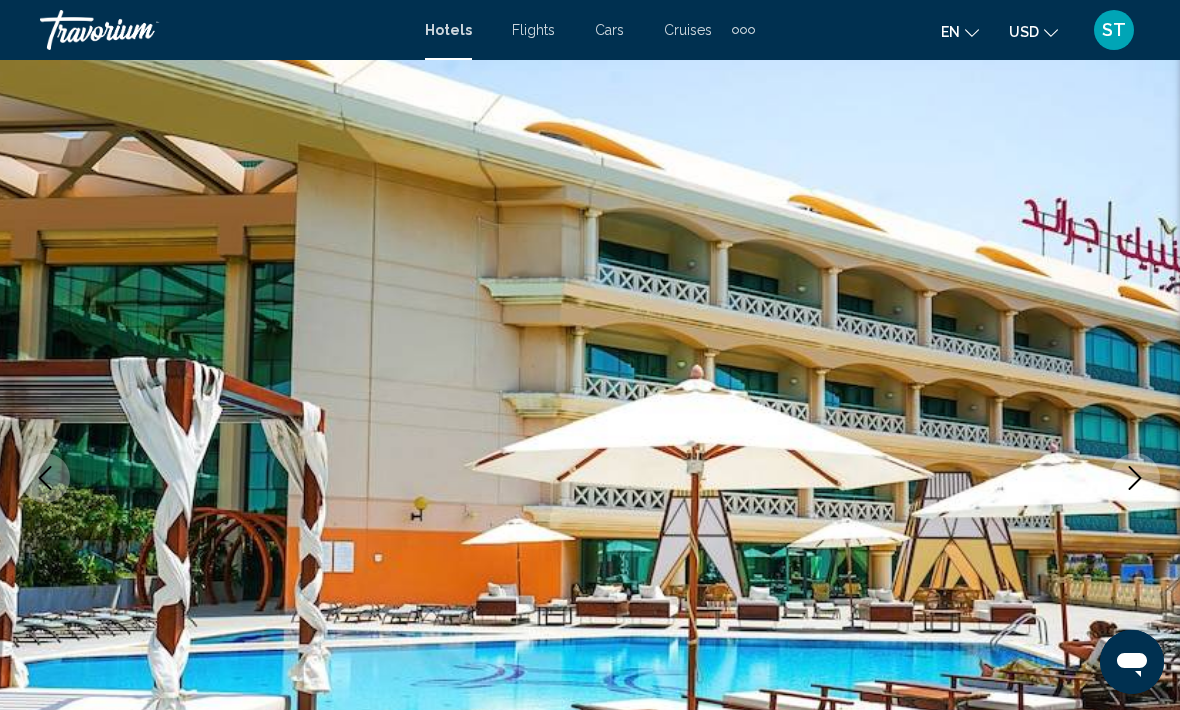 scroll, scrollTop: 154, scrollLeft: 0, axis: vertical 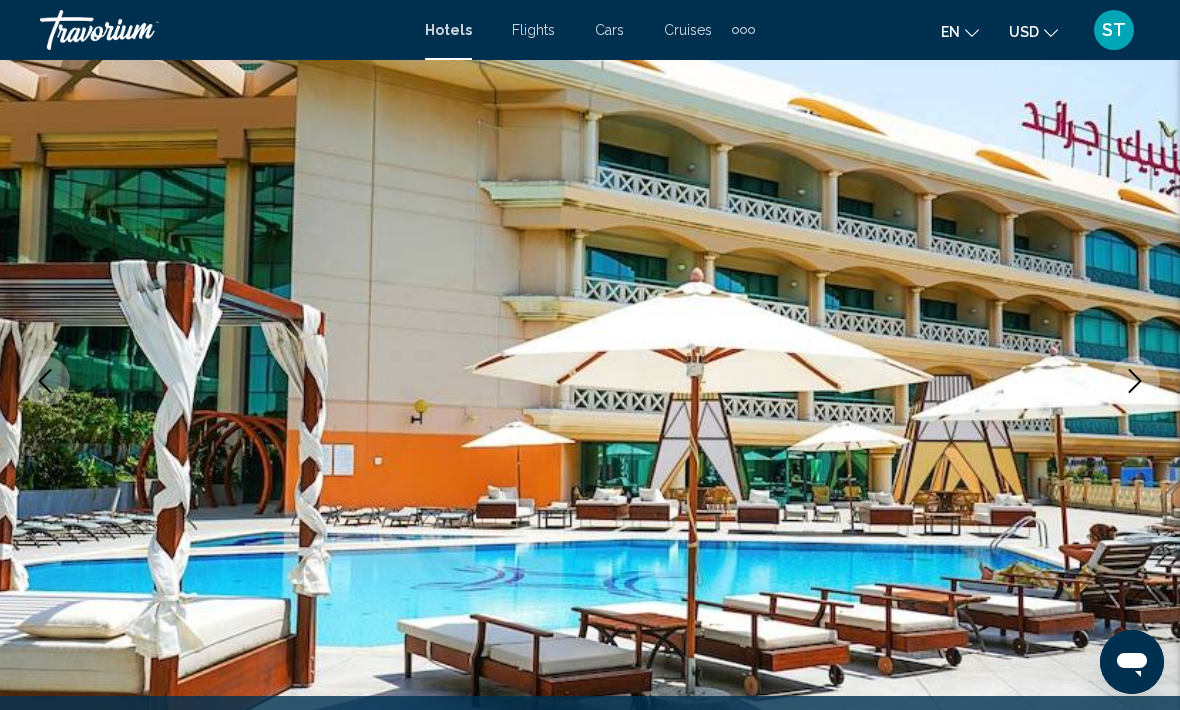 click at bounding box center [1135, 381] 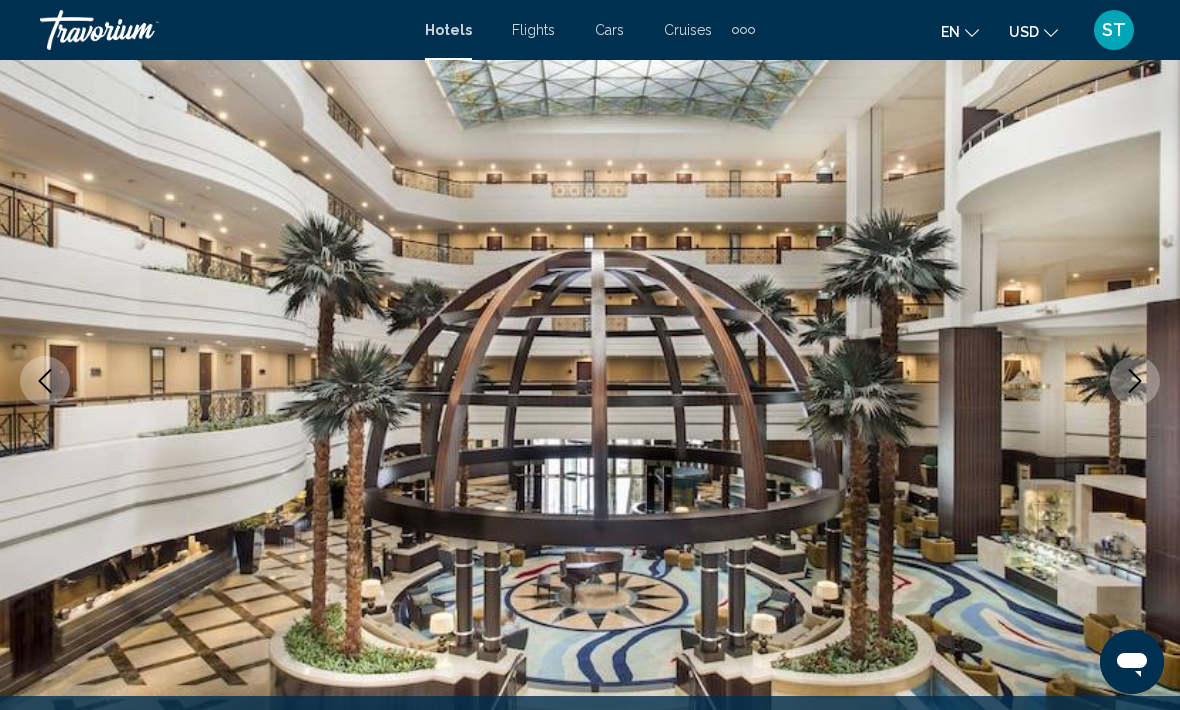 click 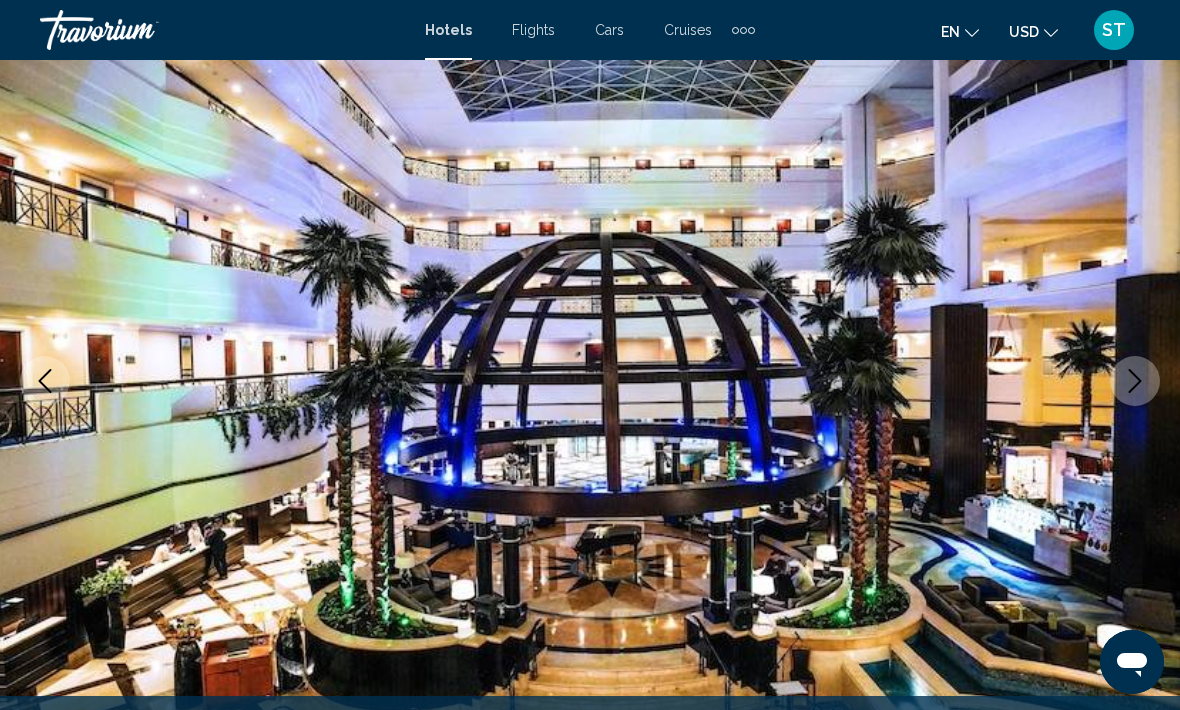 click 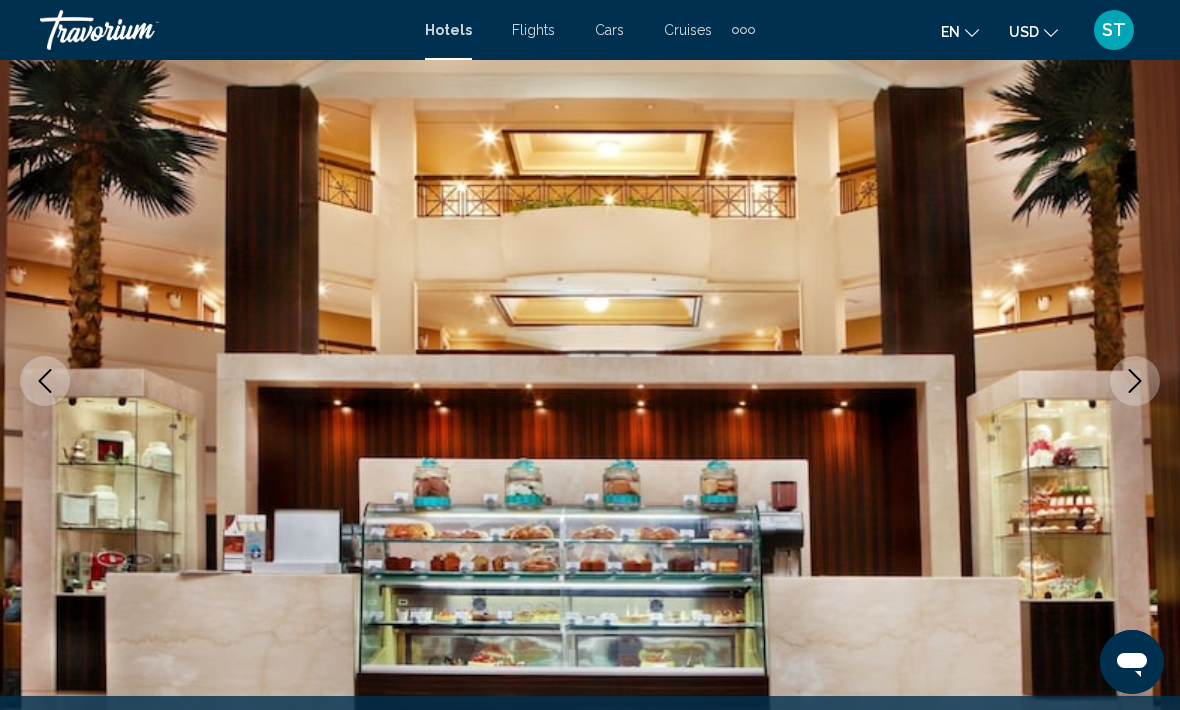 click 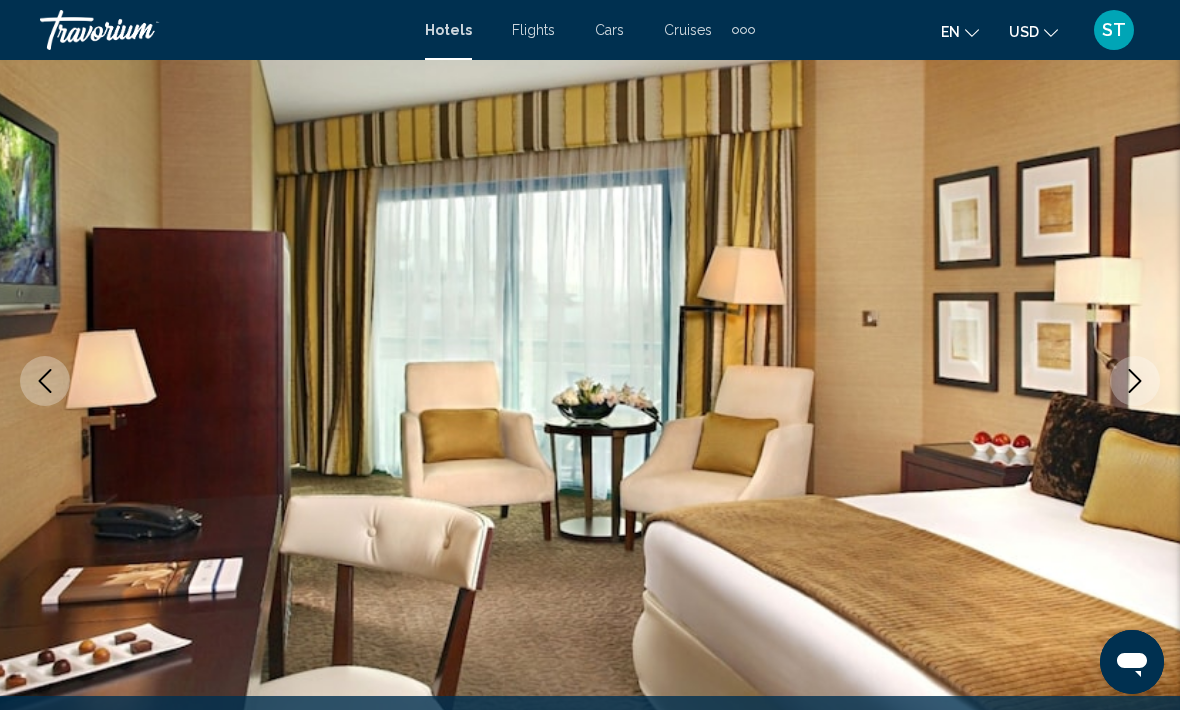 click at bounding box center [1135, 381] 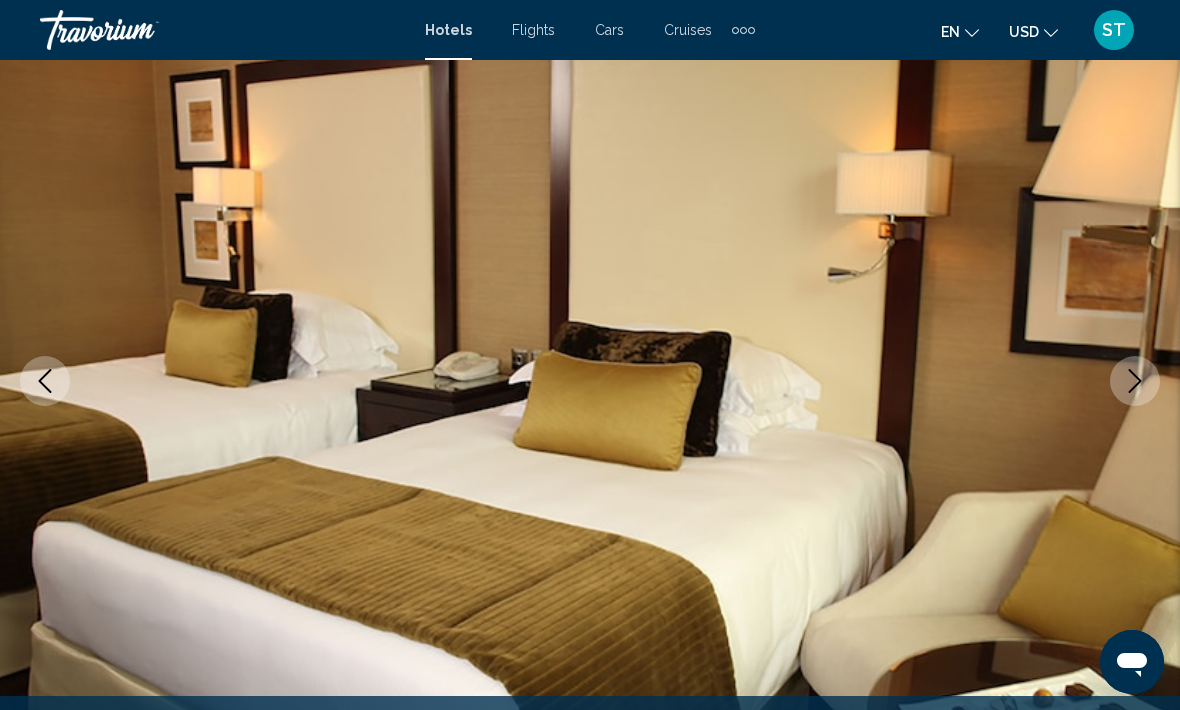 click 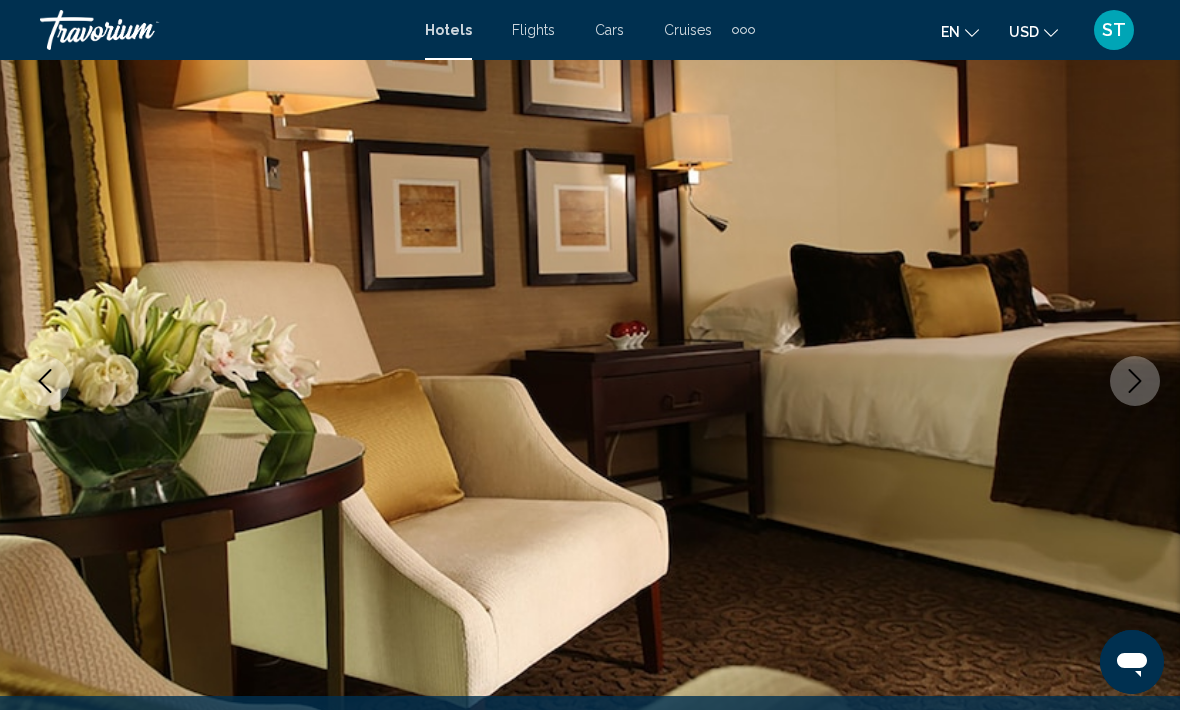 click 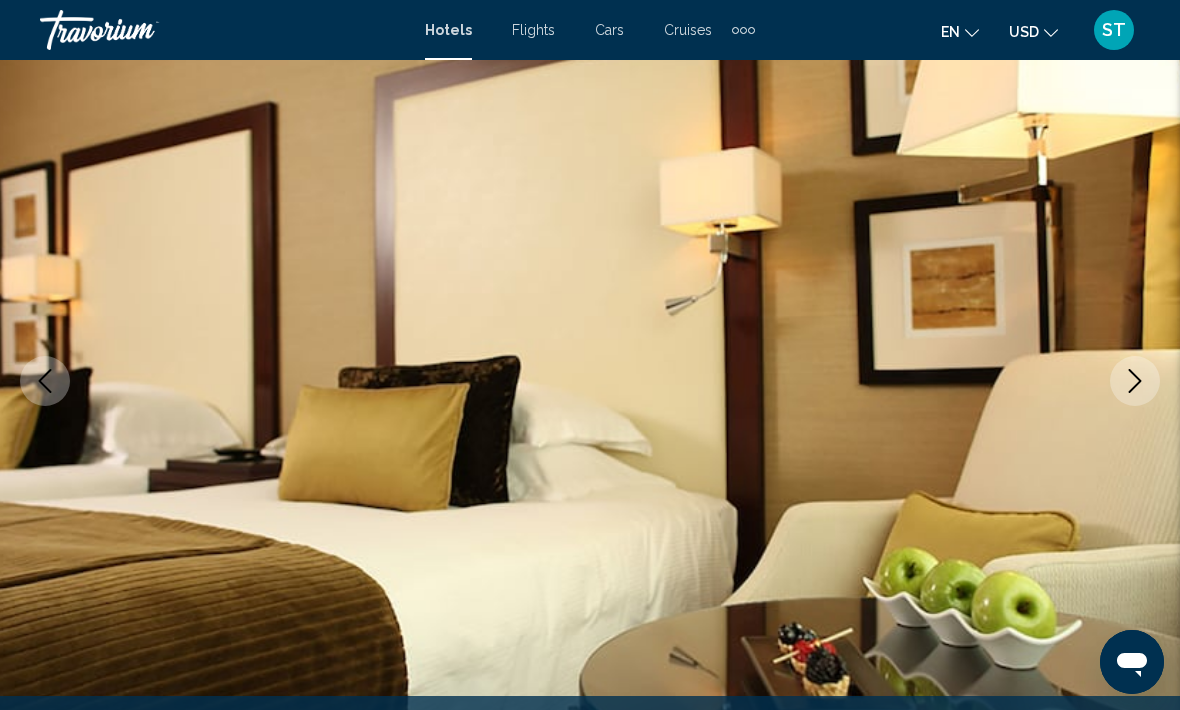 click 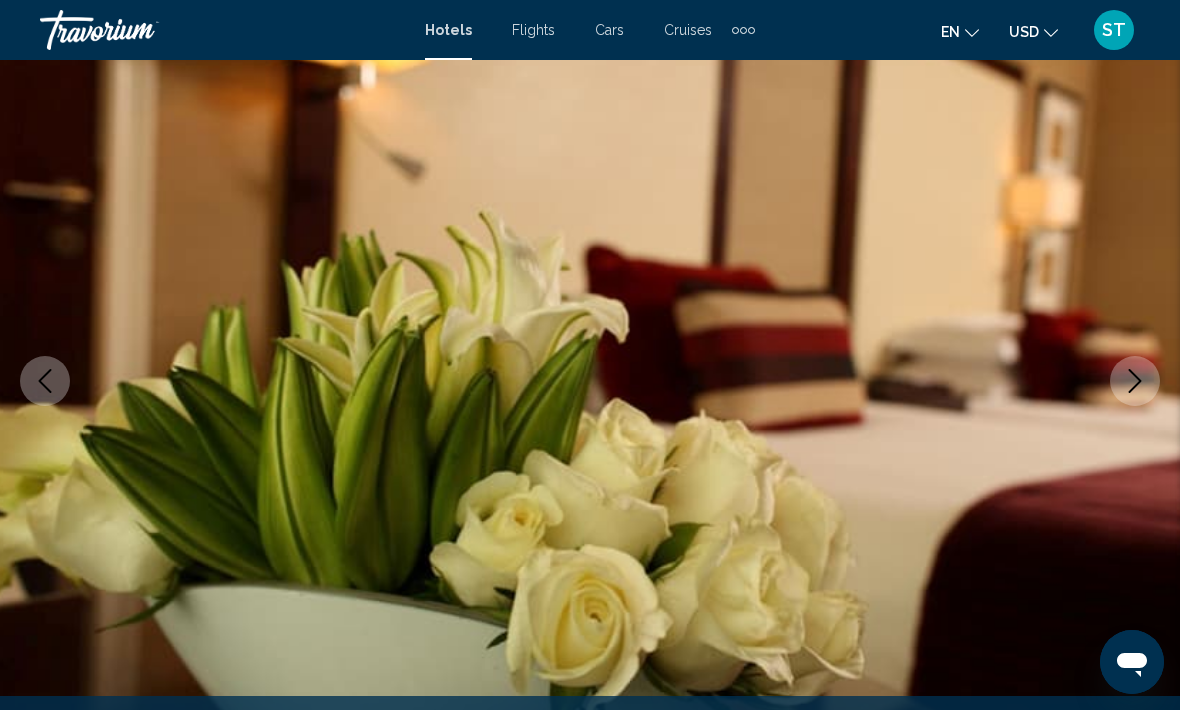click 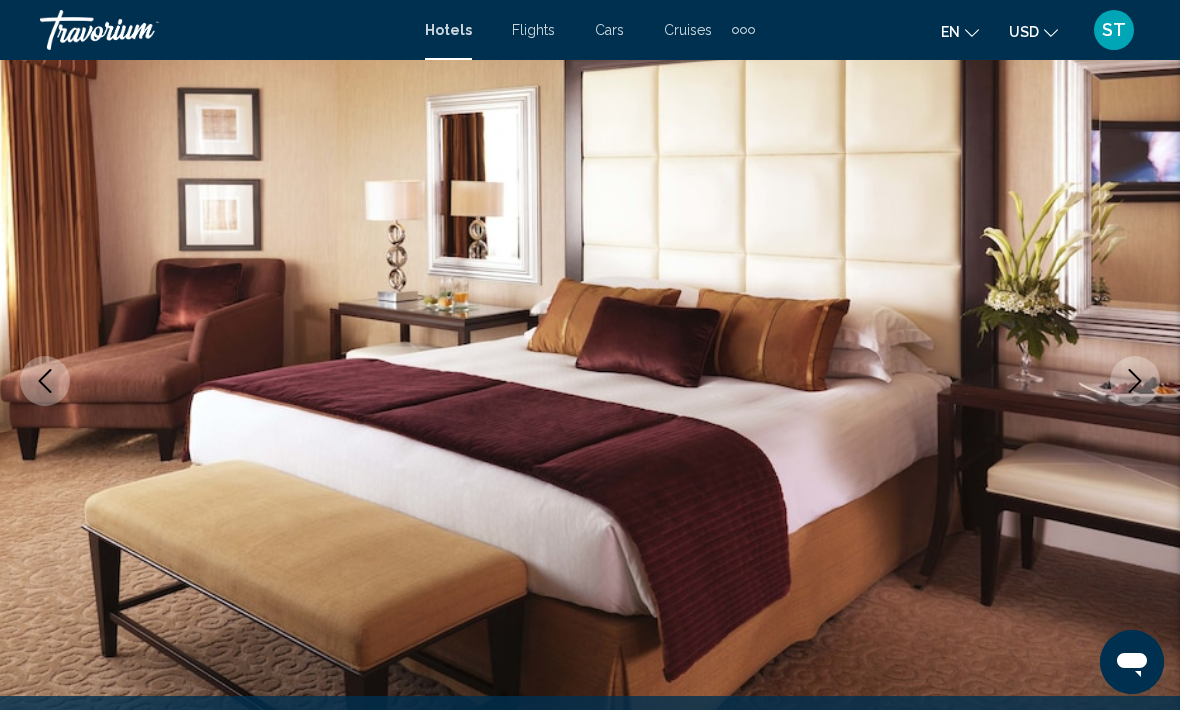 click 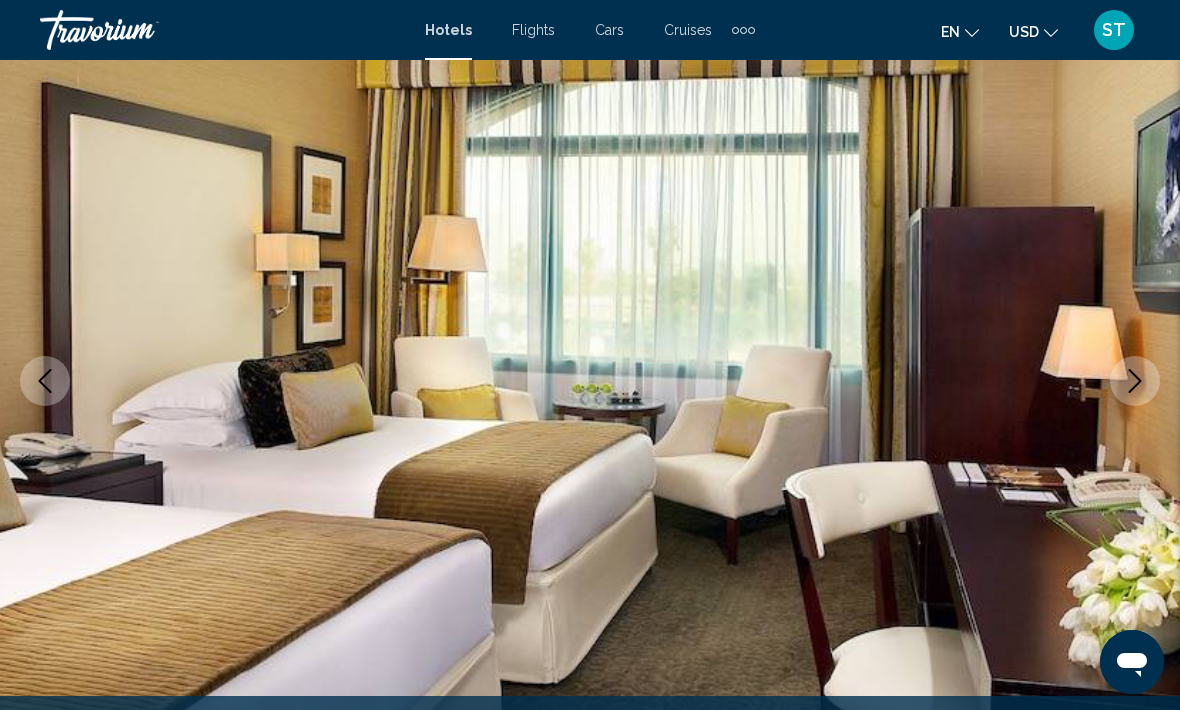 click 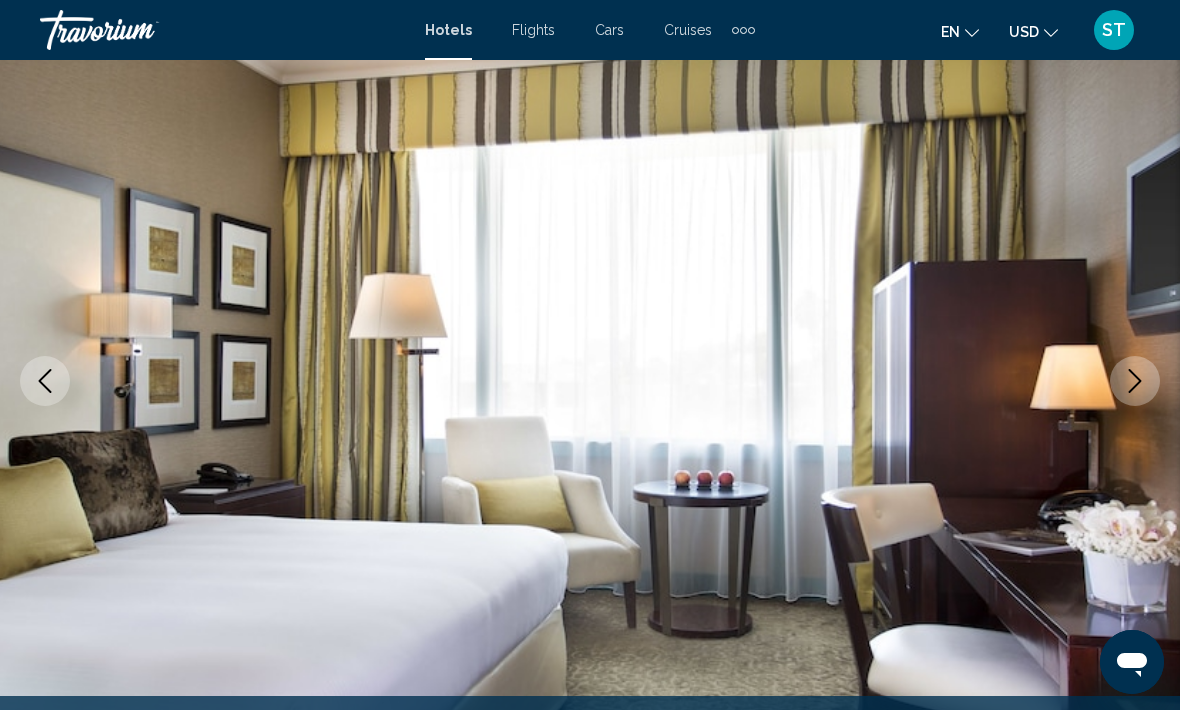click 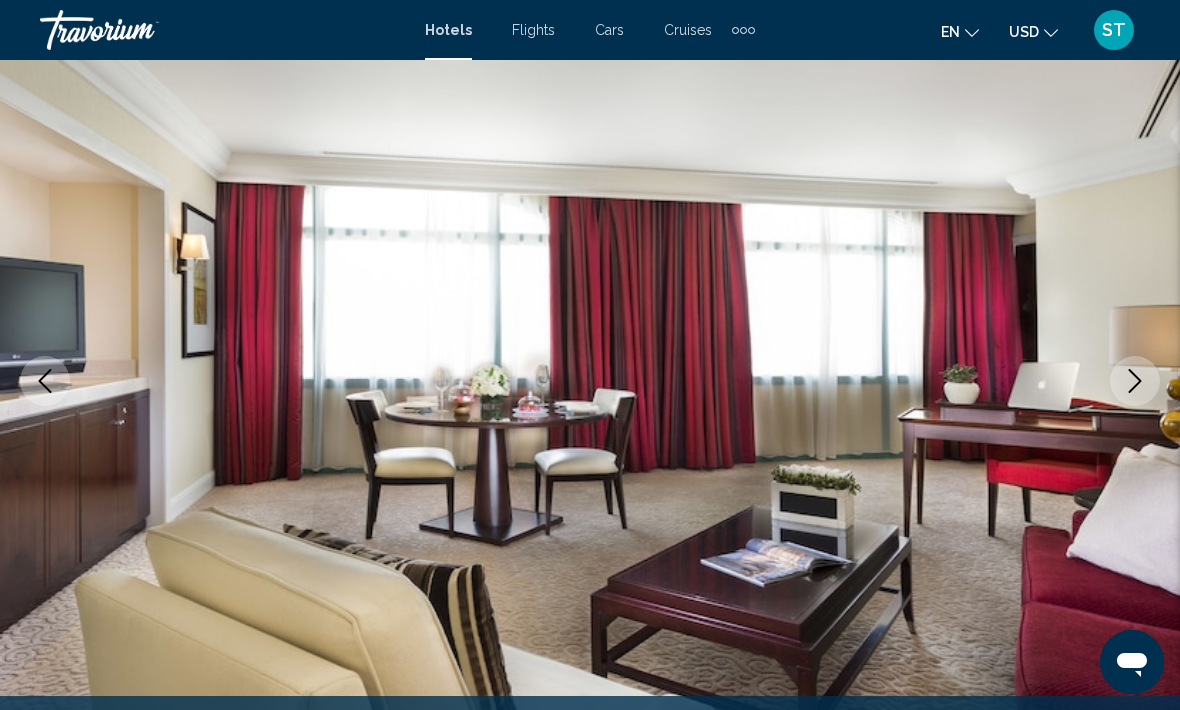 click 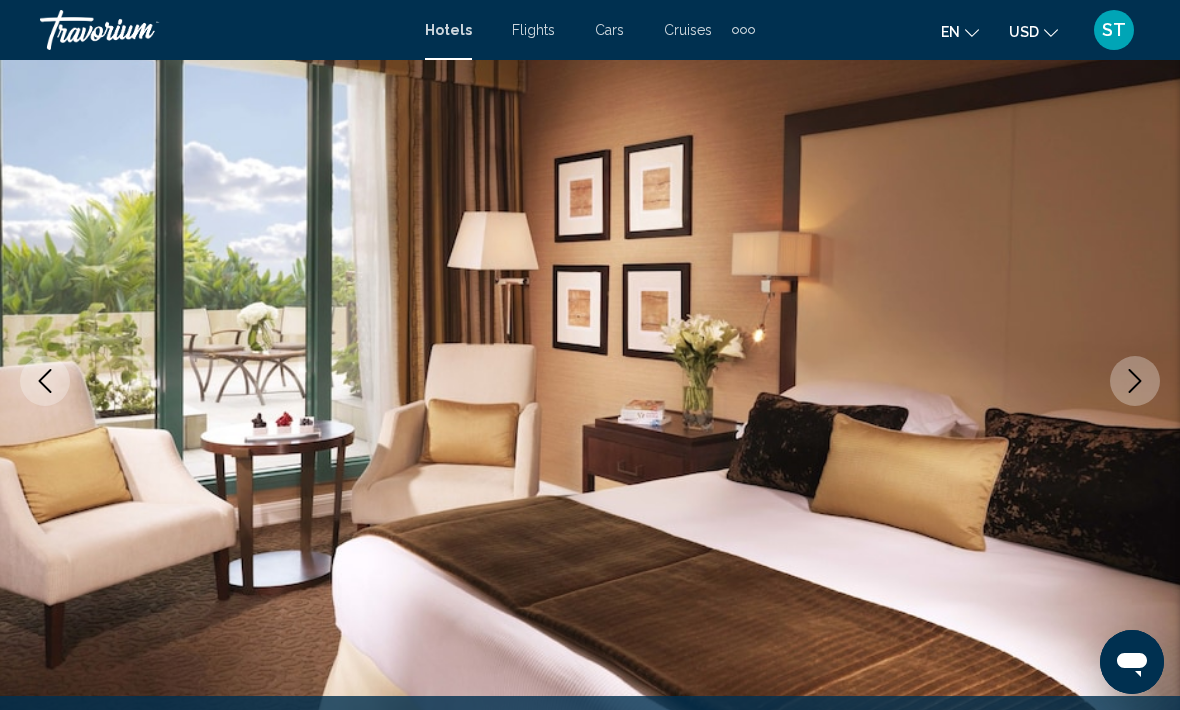 click 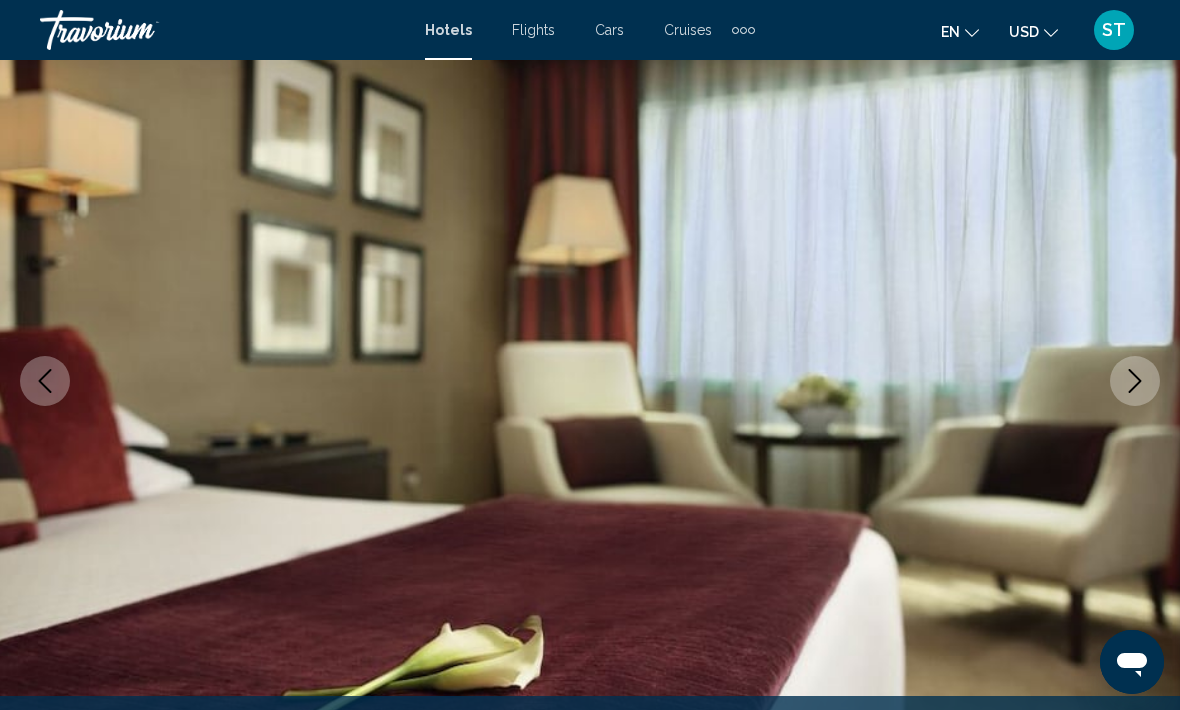 click 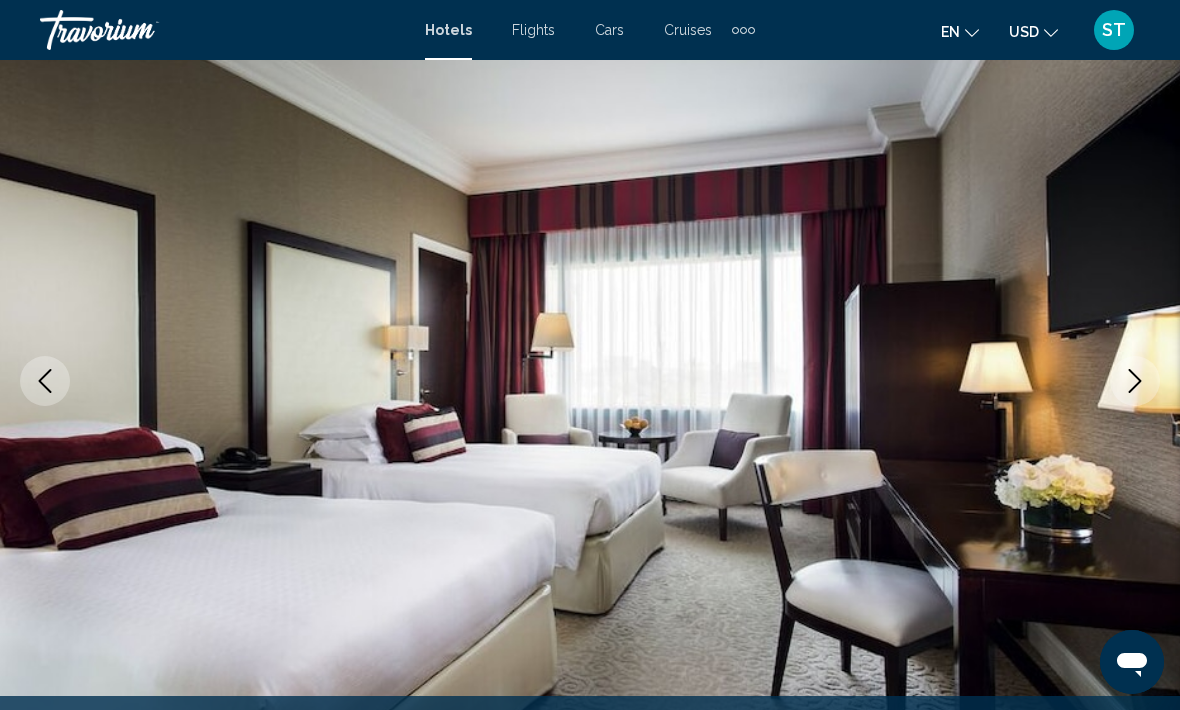 click 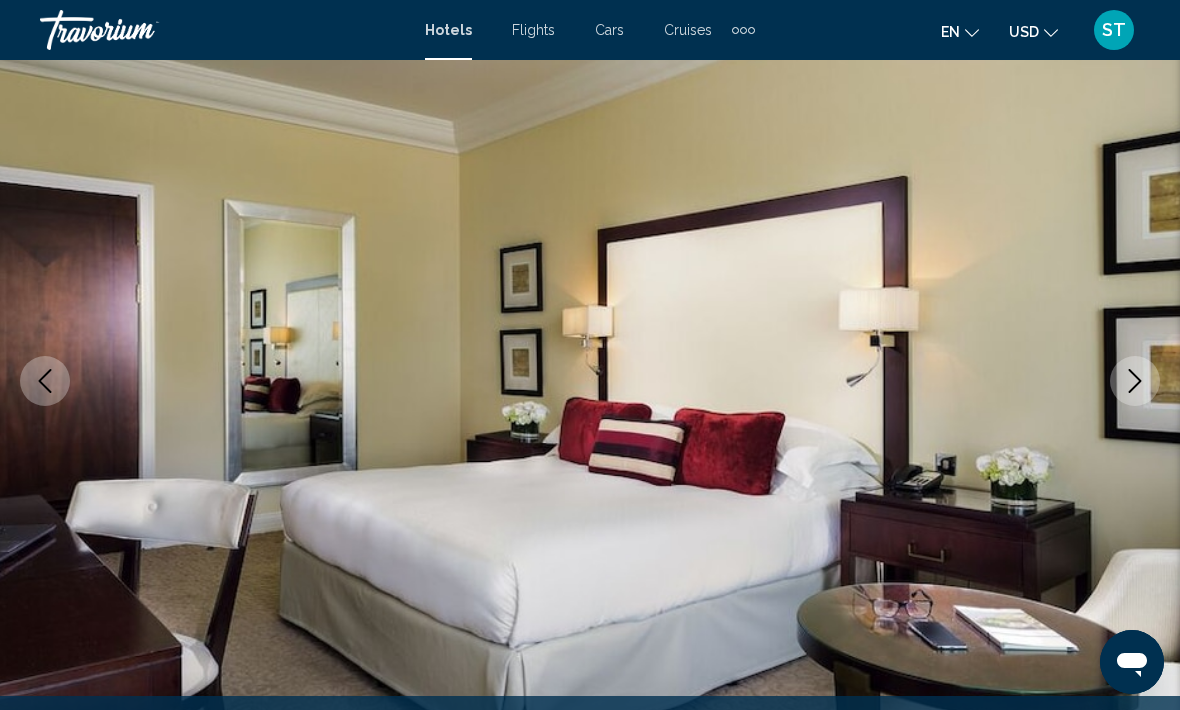click 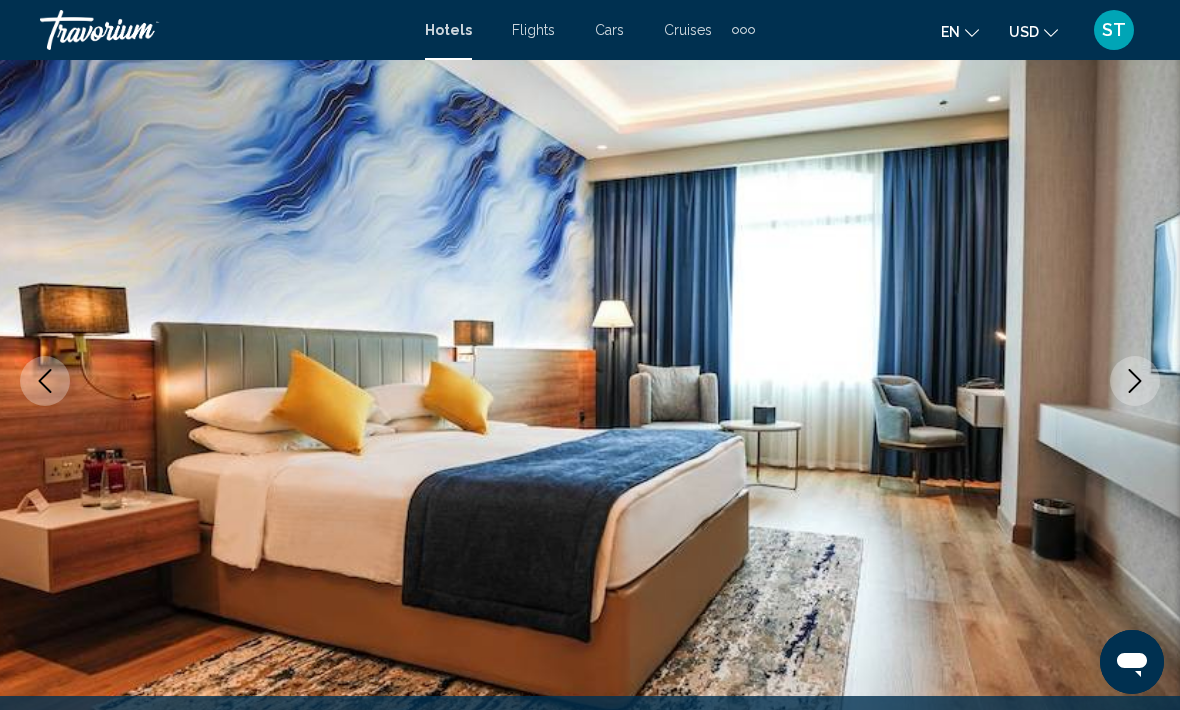 click 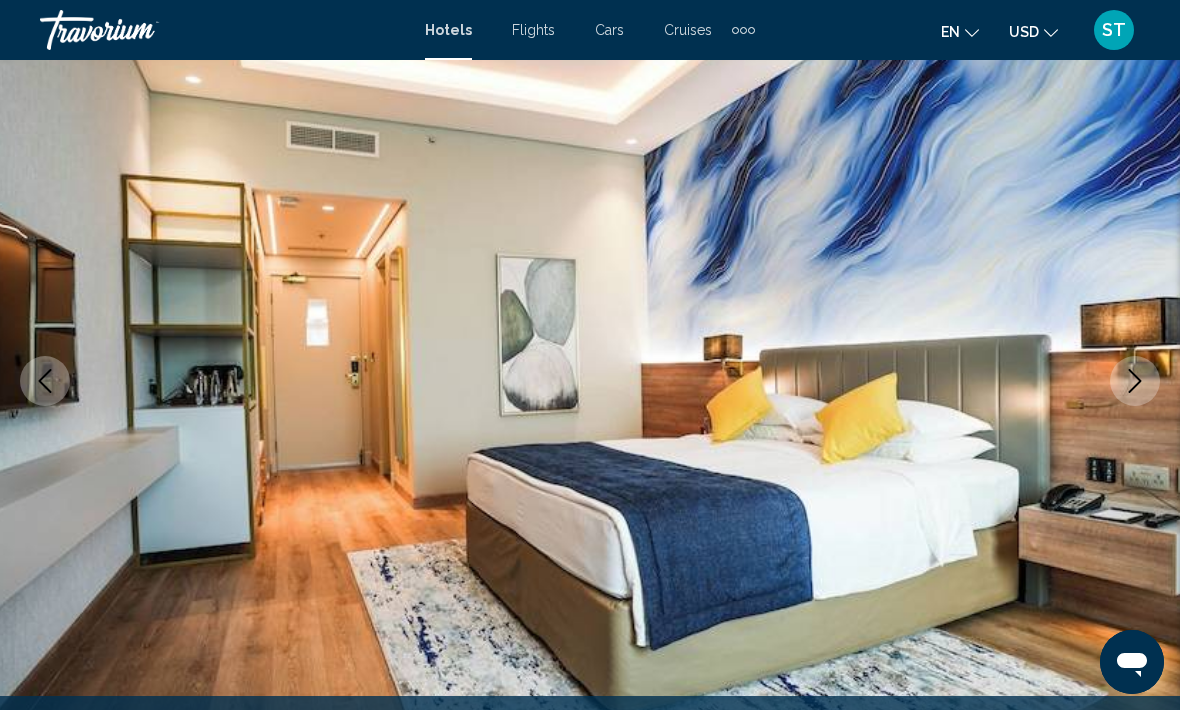 click 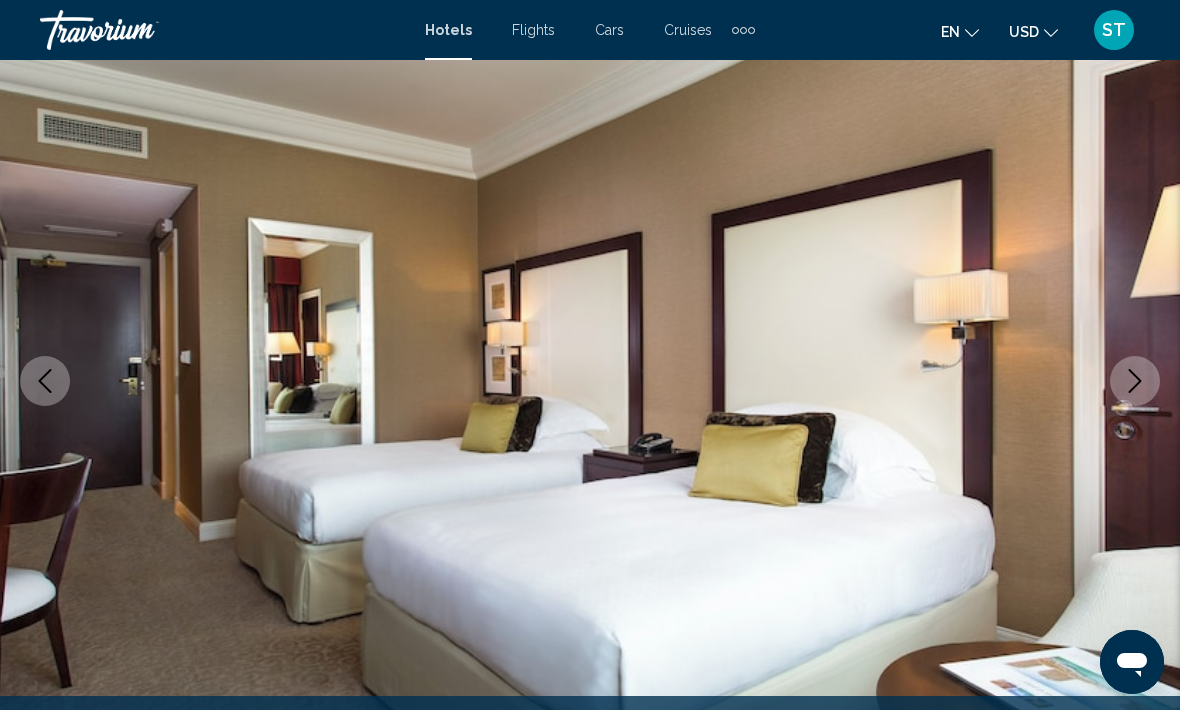 click 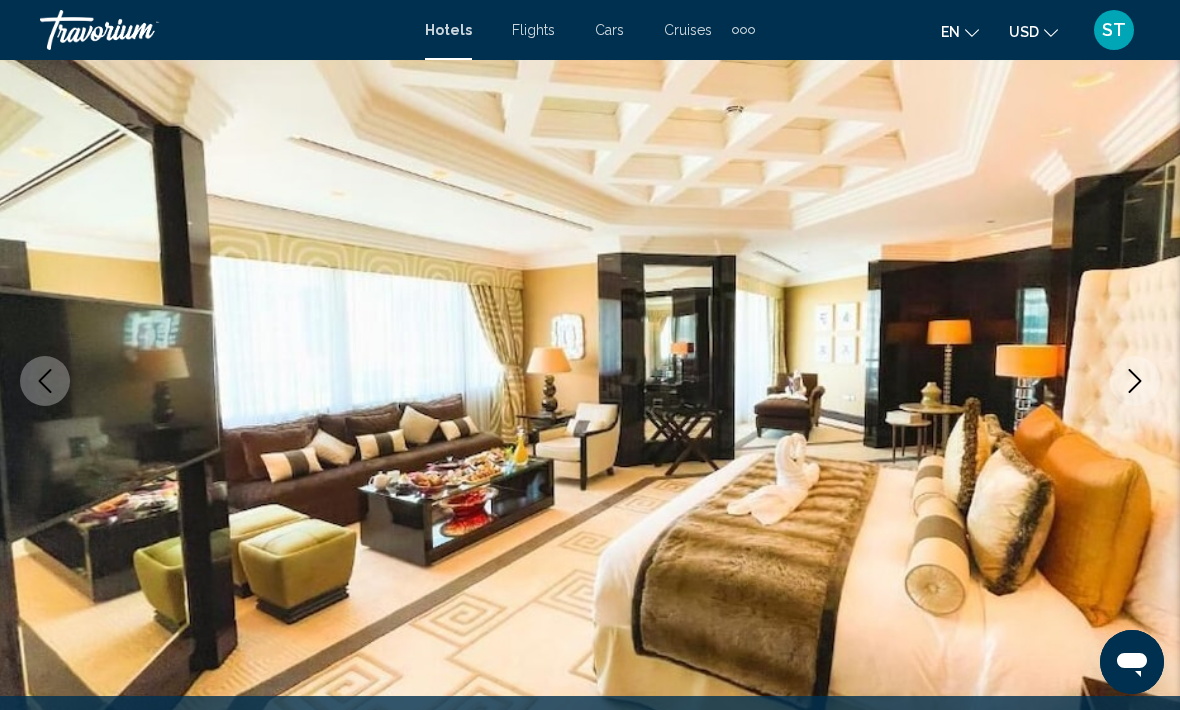 click 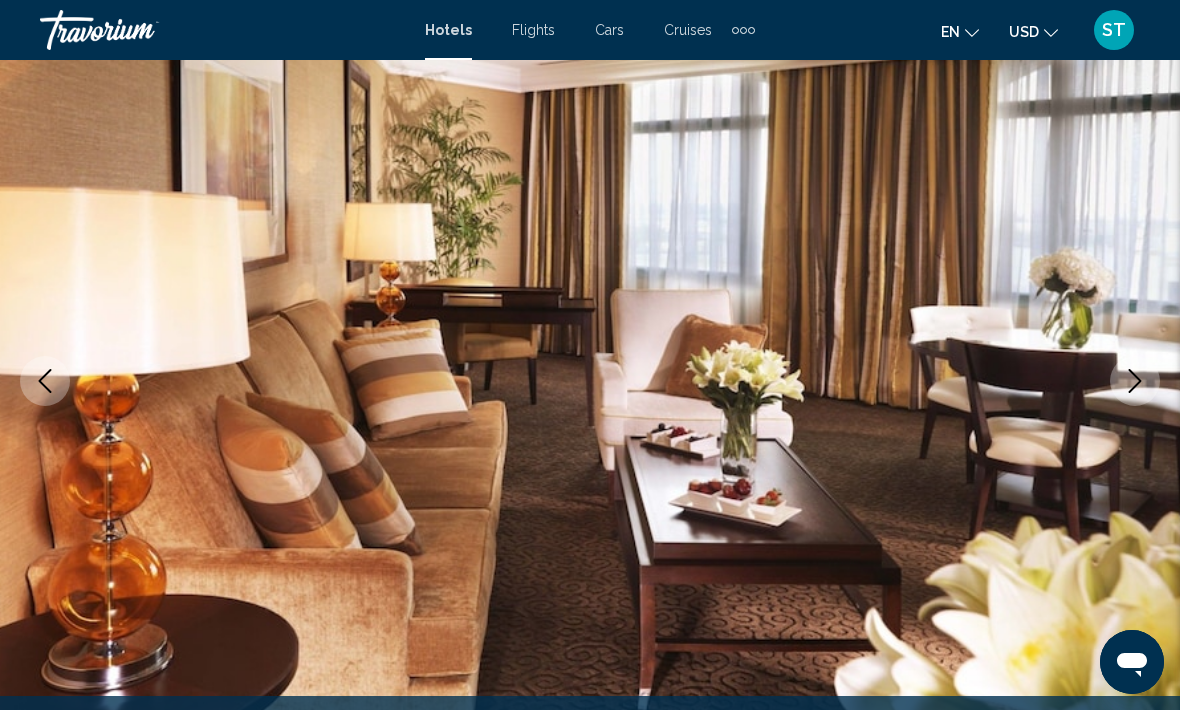 click 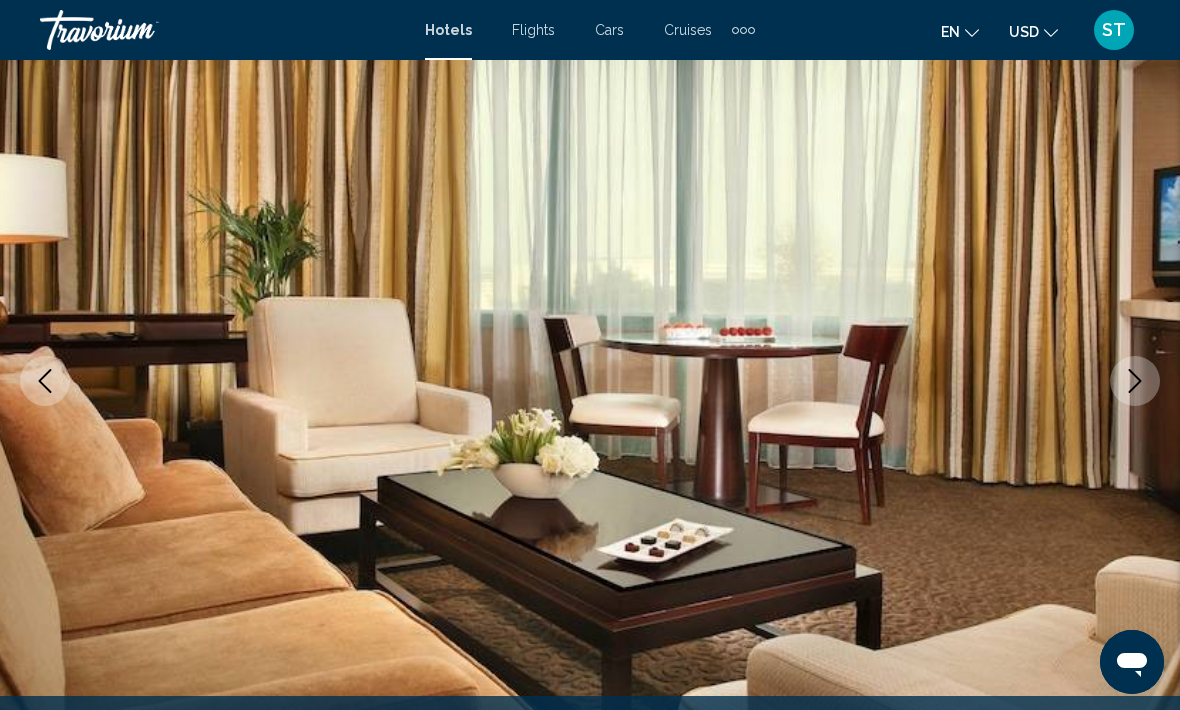 click at bounding box center (1135, 381) 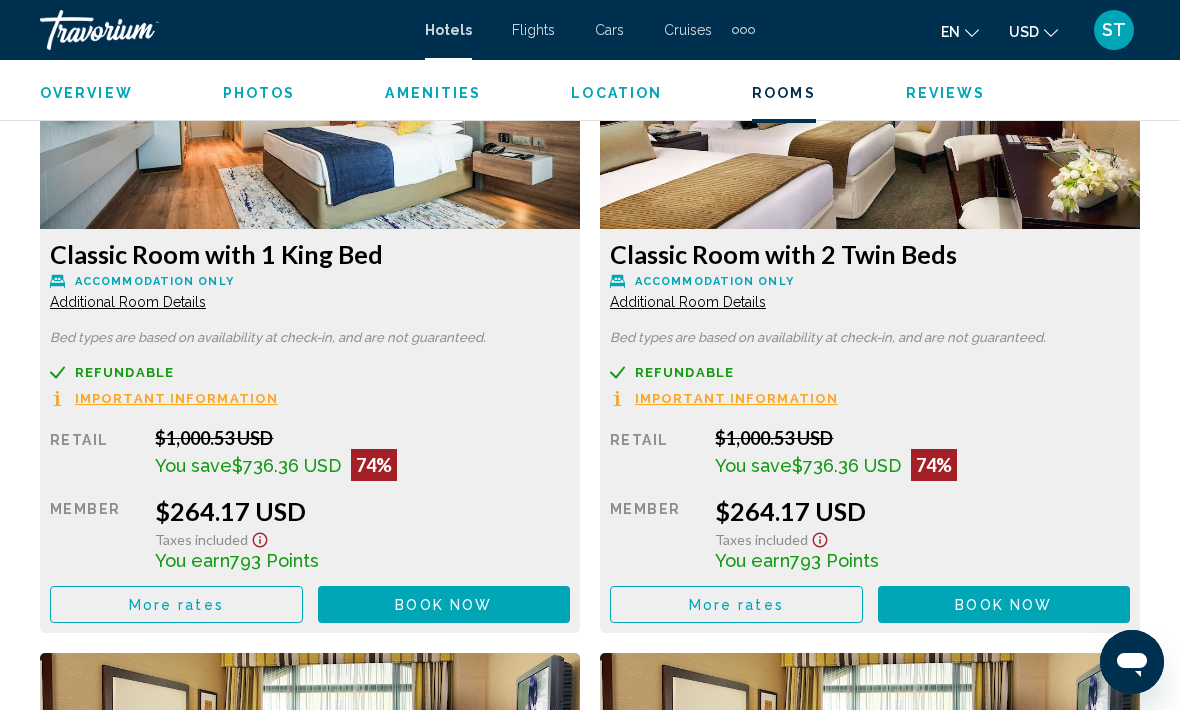 scroll, scrollTop: 3204, scrollLeft: 0, axis: vertical 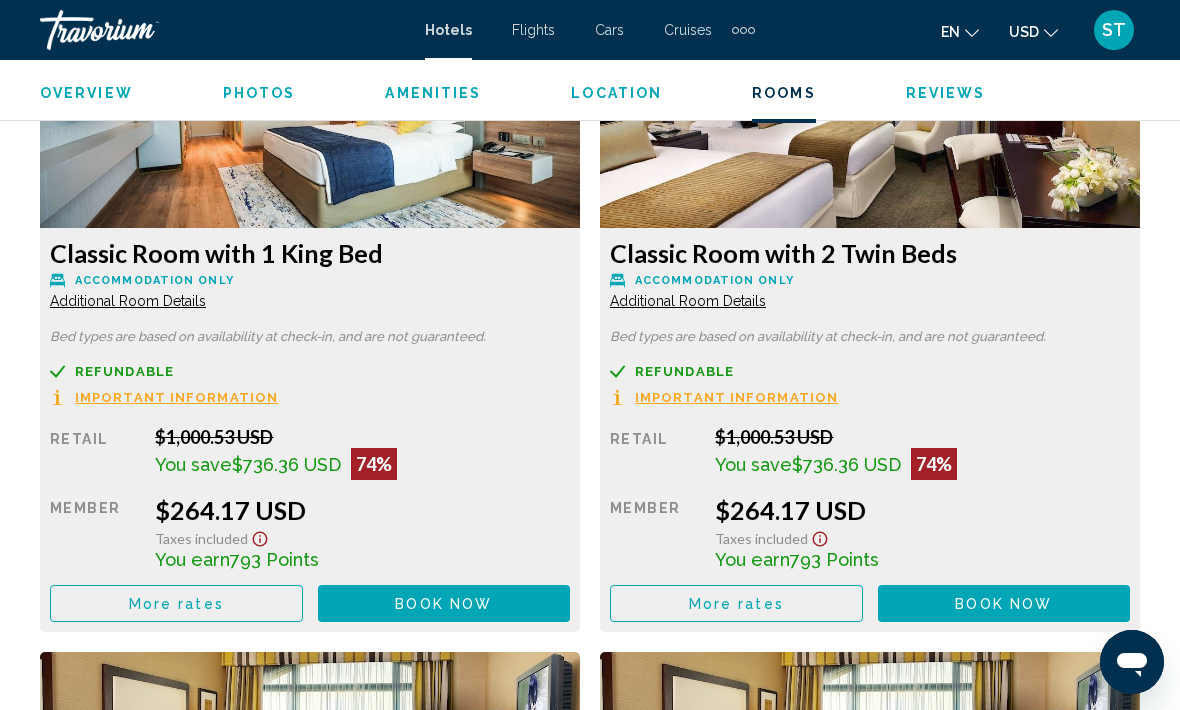 click on "More rates" at bounding box center (176, 603) 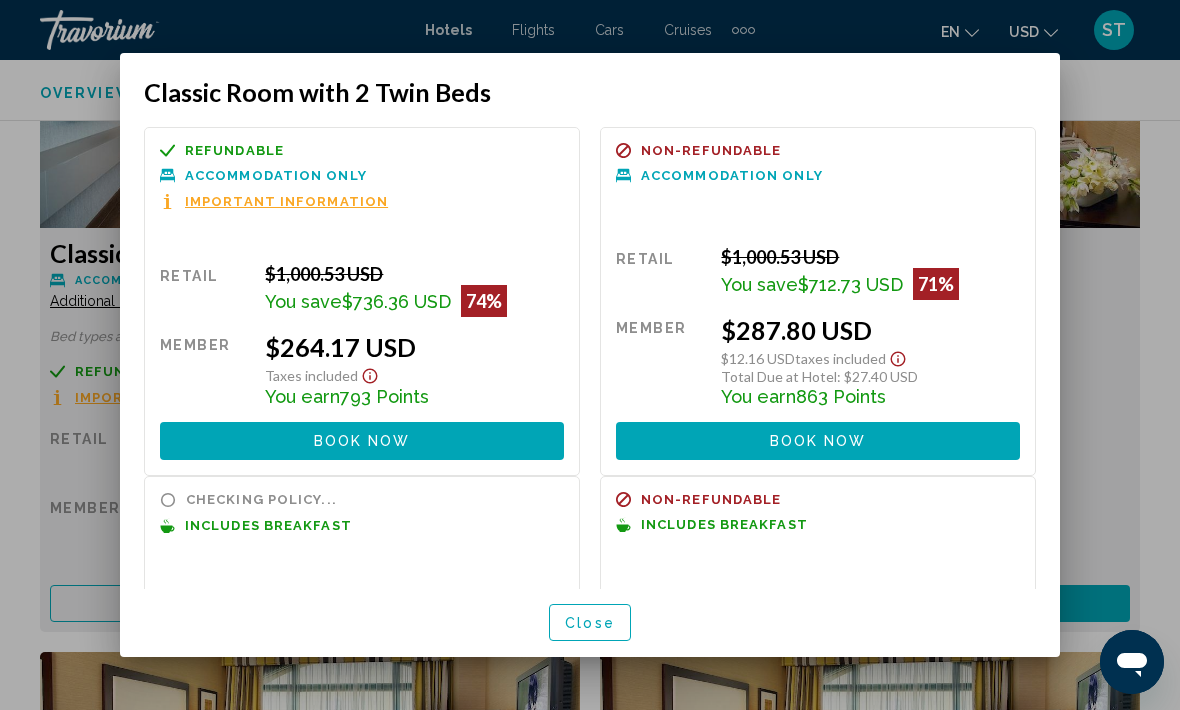 scroll, scrollTop: 0, scrollLeft: 0, axis: both 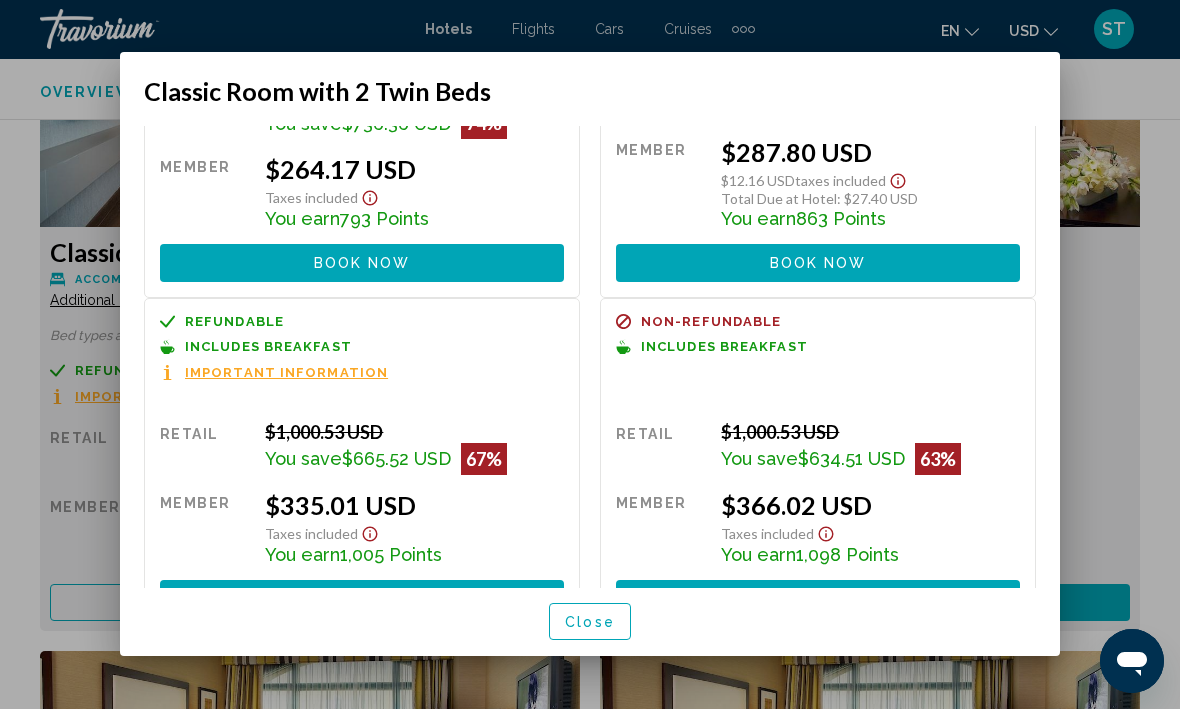 click on "Close" at bounding box center (590, 622) 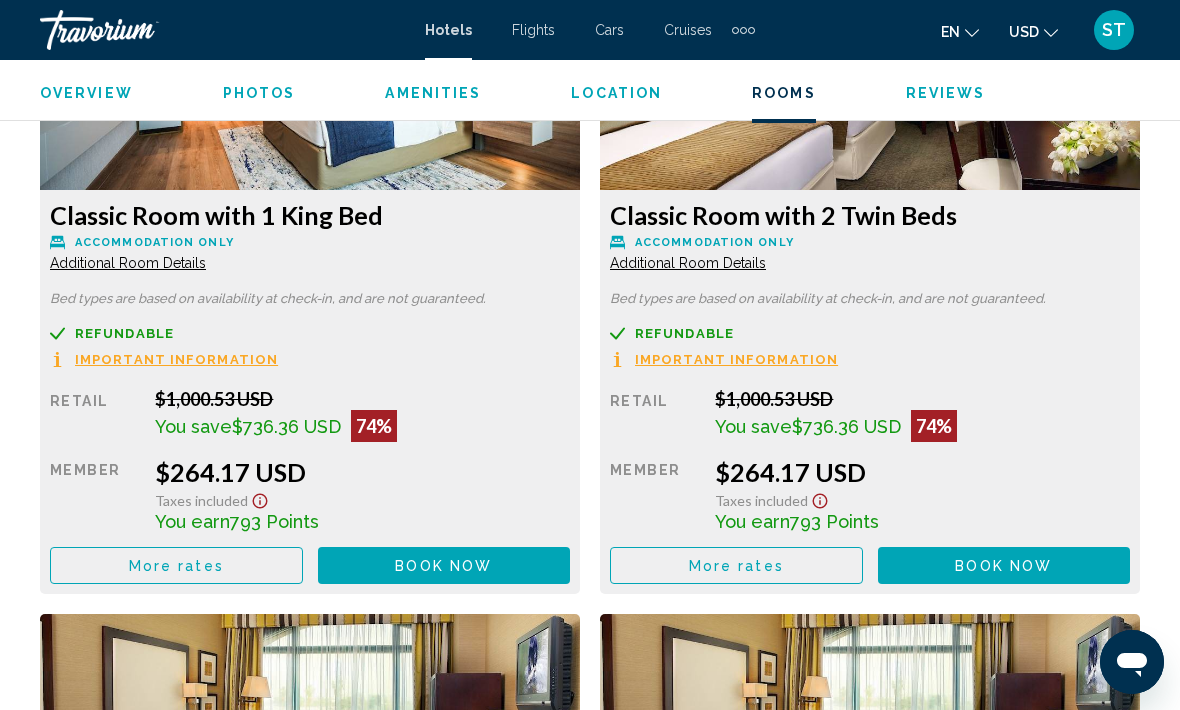 scroll, scrollTop: 3243, scrollLeft: 0, axis: vertical 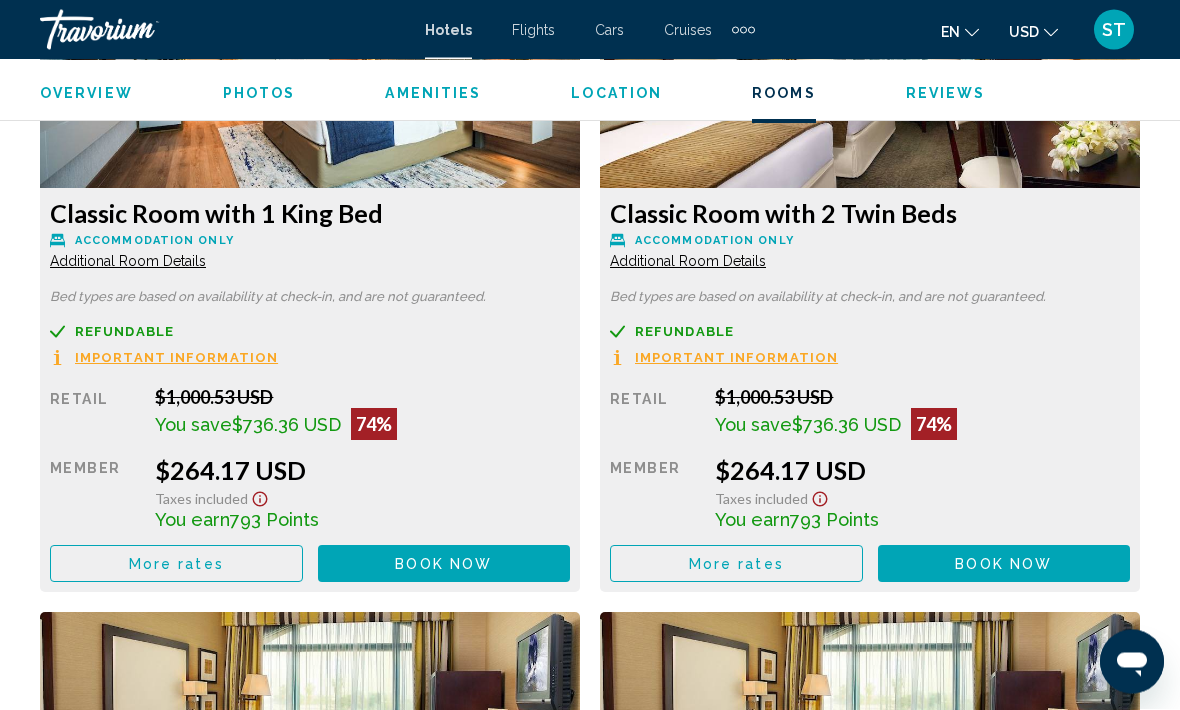 click on "More rates" at bounding box center [176, 565] 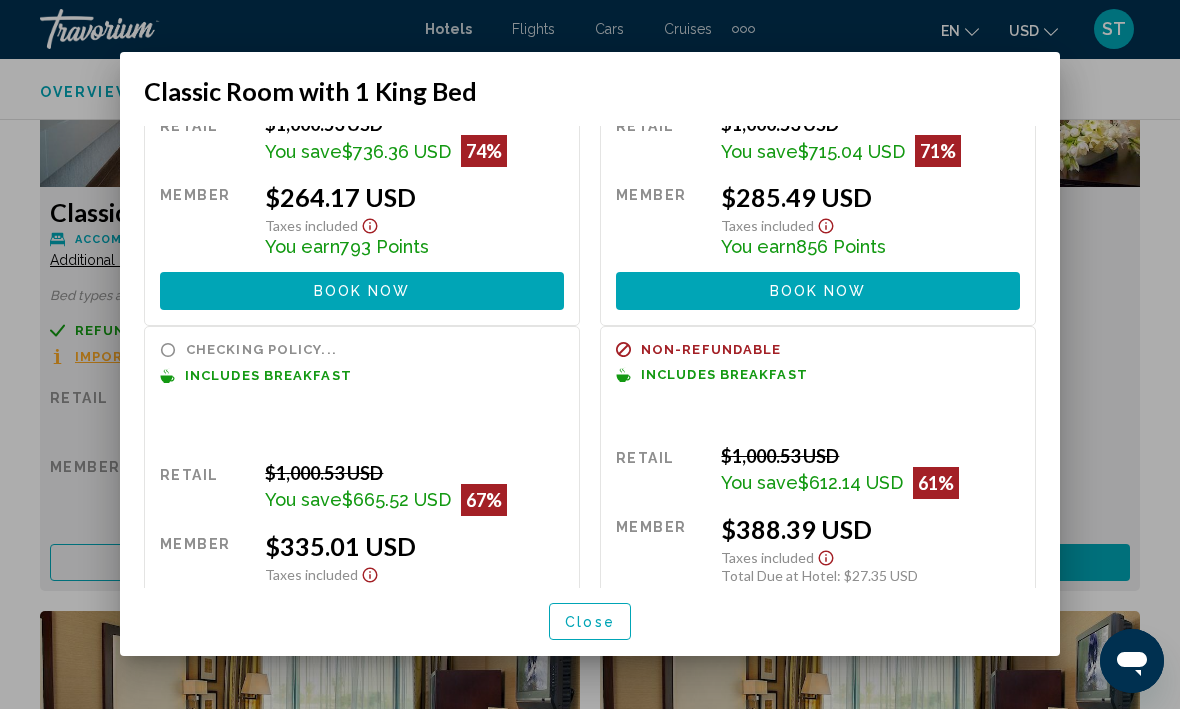 scroll, scrollTop: 142, scrollLeft: 0, axis: vertical 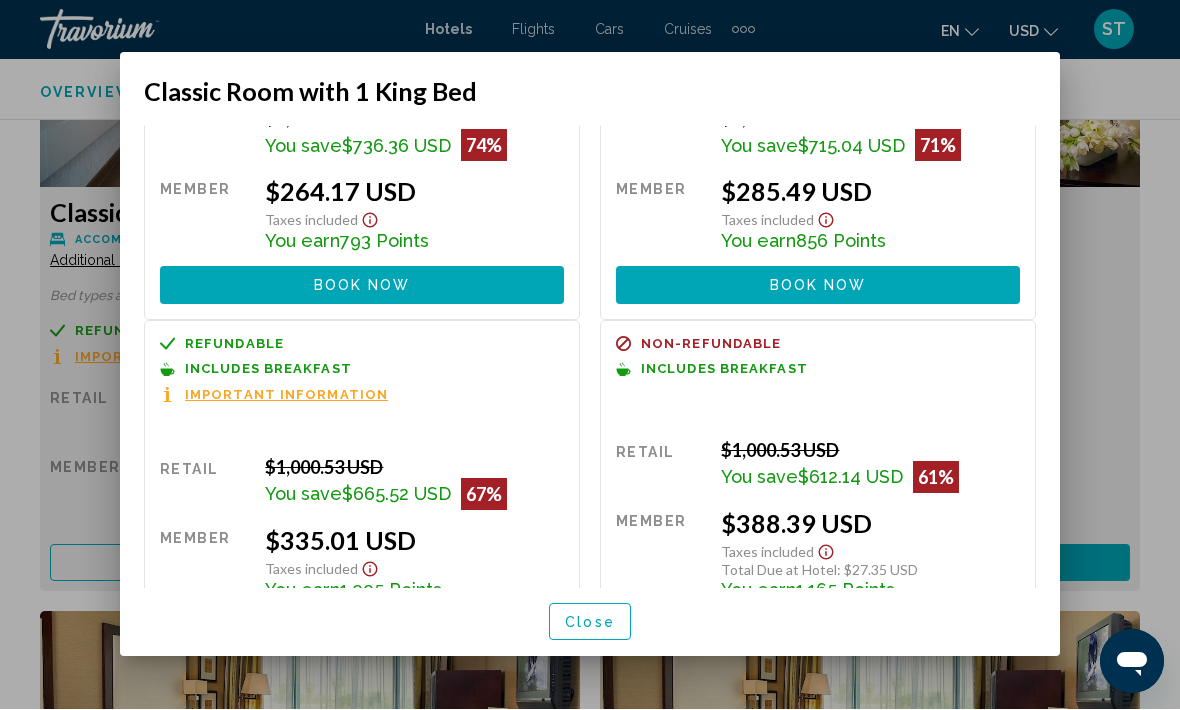 click on "Close" at bounding box center (590, 623) 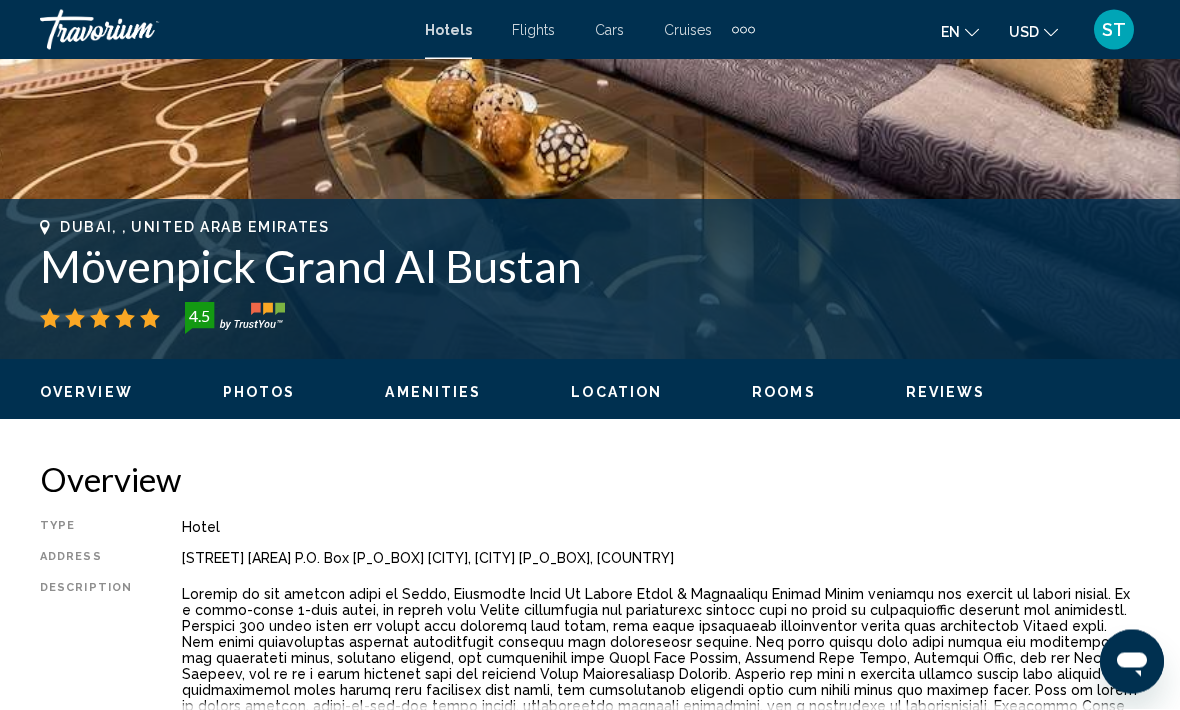 scroll, scrollTop: 615, scrollLeft: 0, axis: vertical 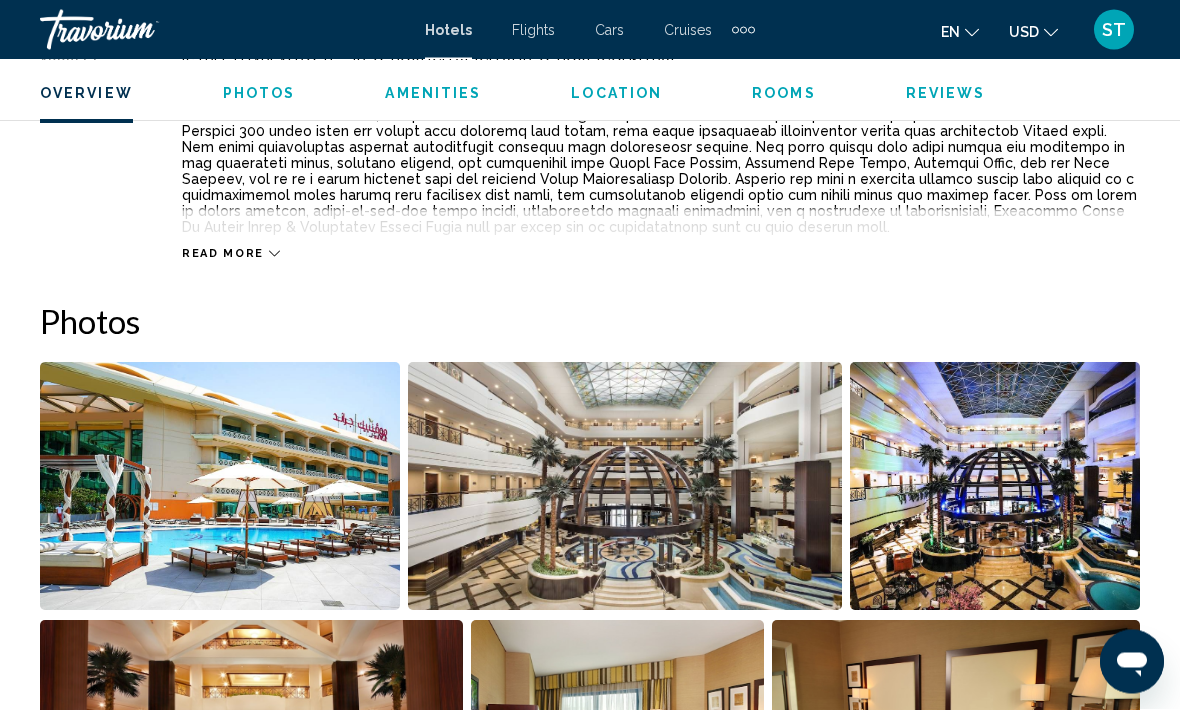click at bounding box center [220, 487] 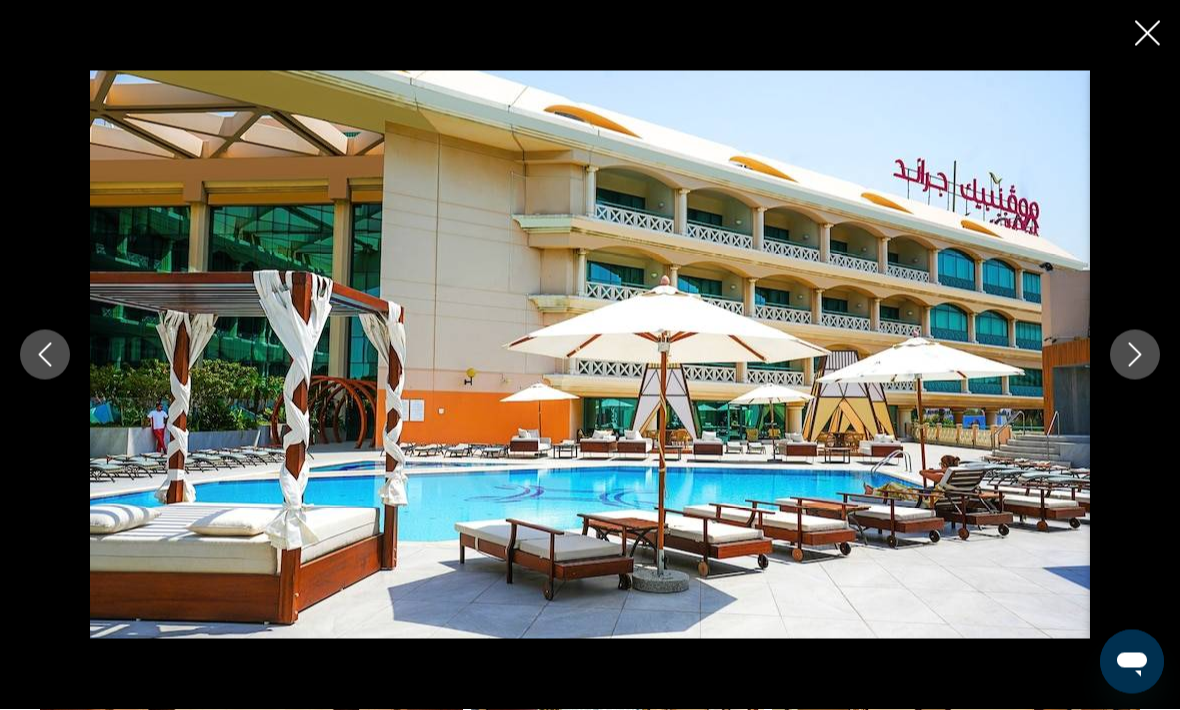 scroll, scrollTop: 1147, scrollLeft: 0, axis: vertical 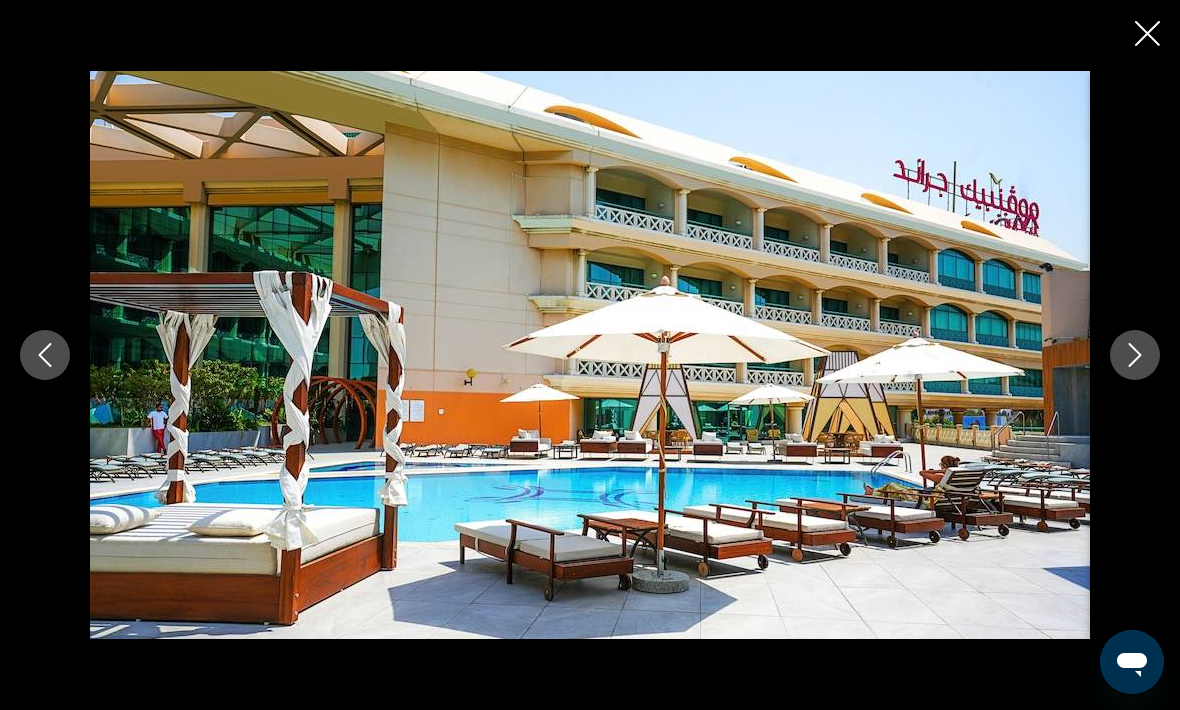 click at bounding box center [1135, 355] 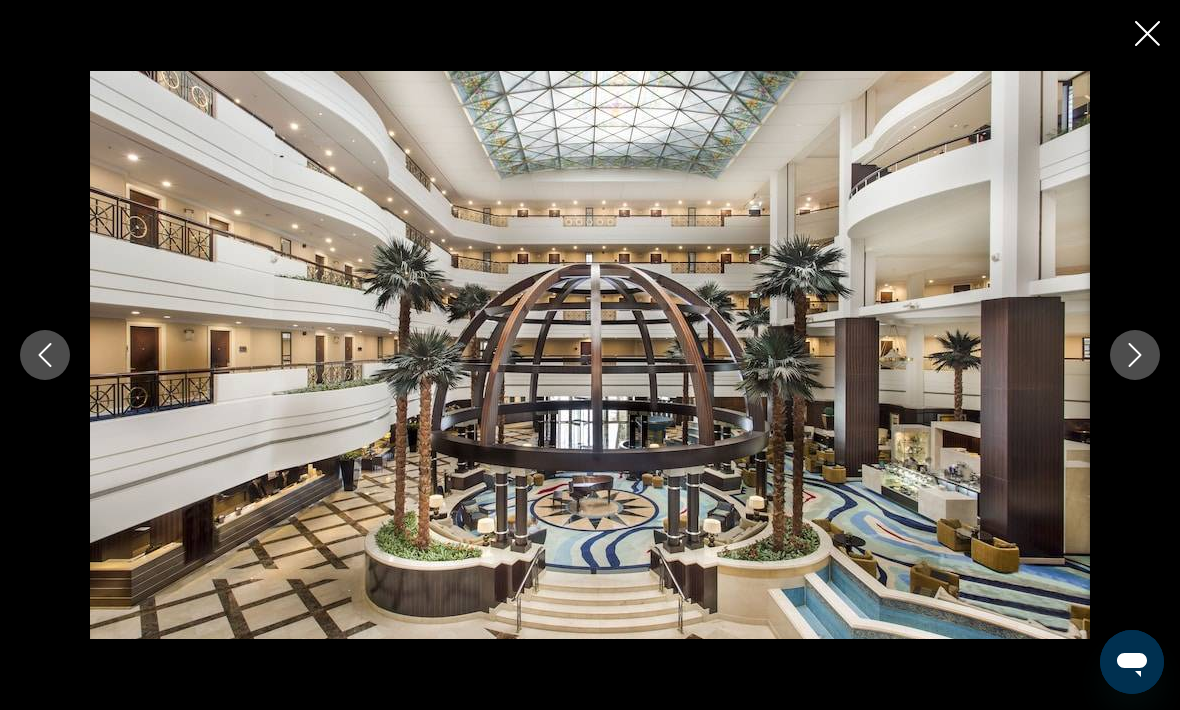 click at bounding box center [1135, 355] 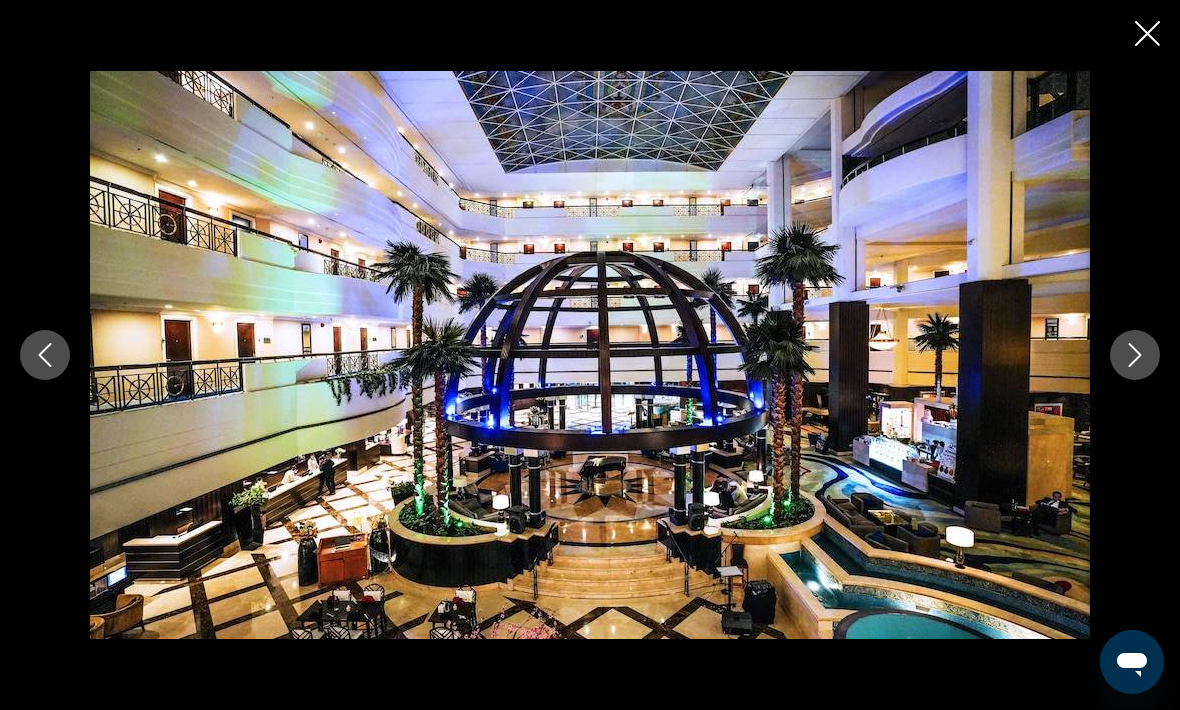 click 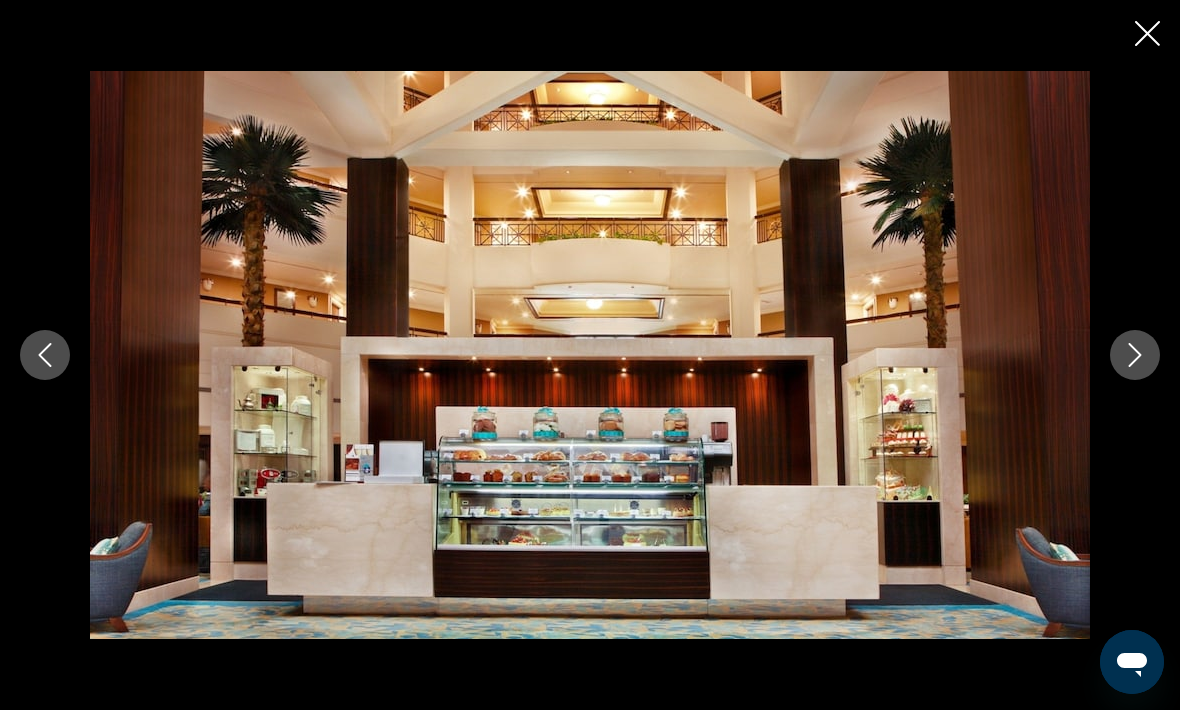 click 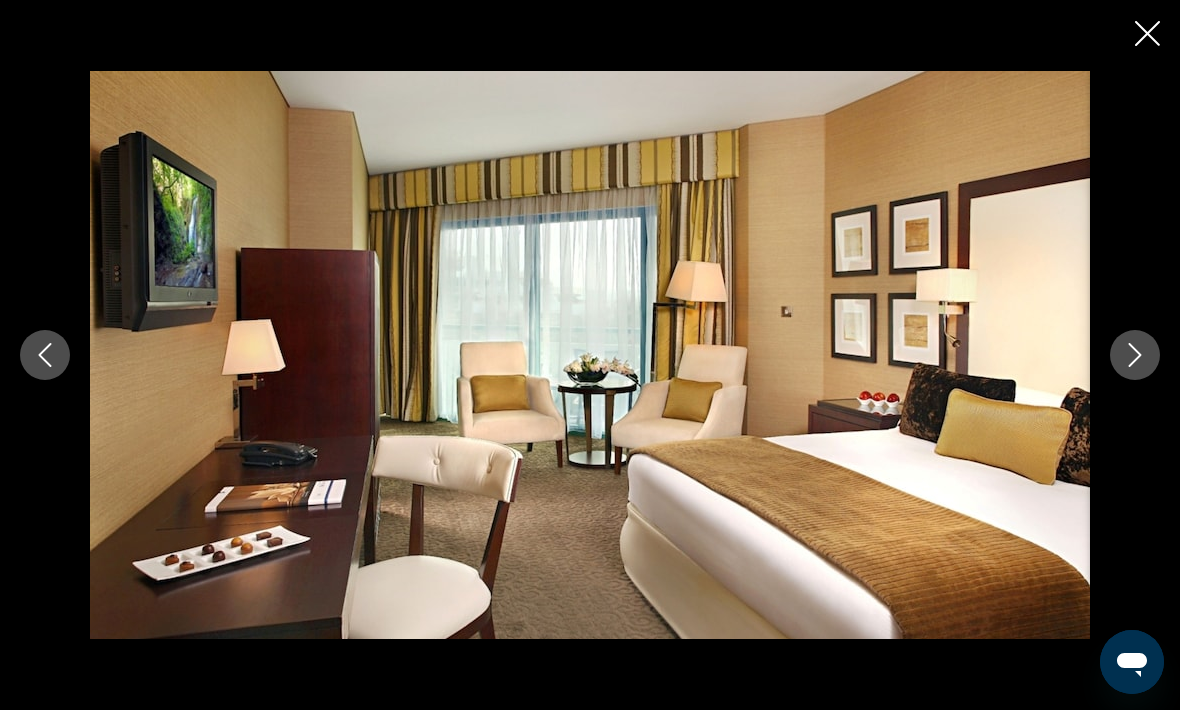 click 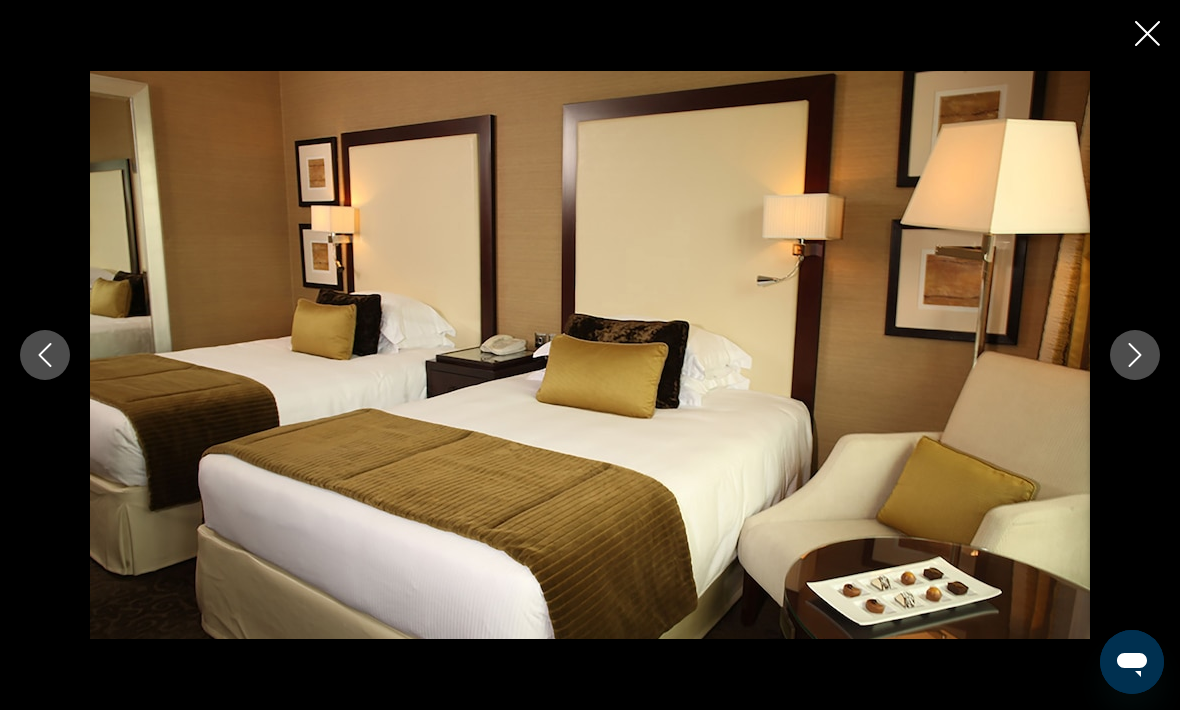 click at bounding box center [1135, 355] 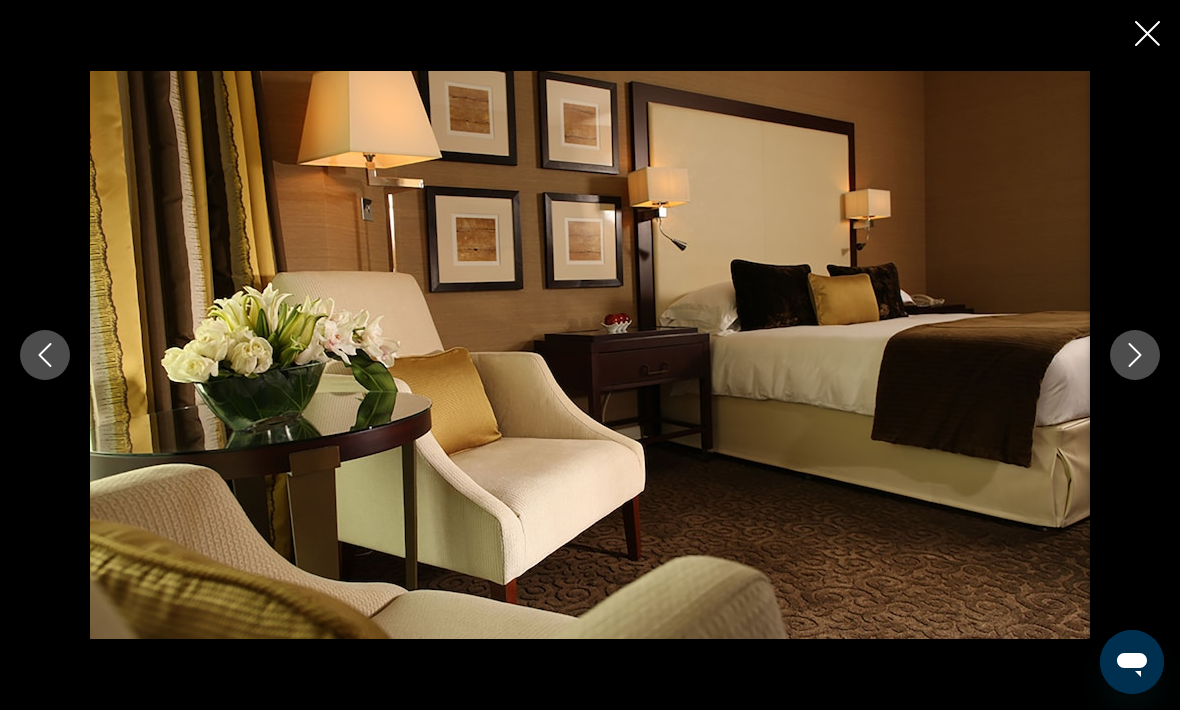 click 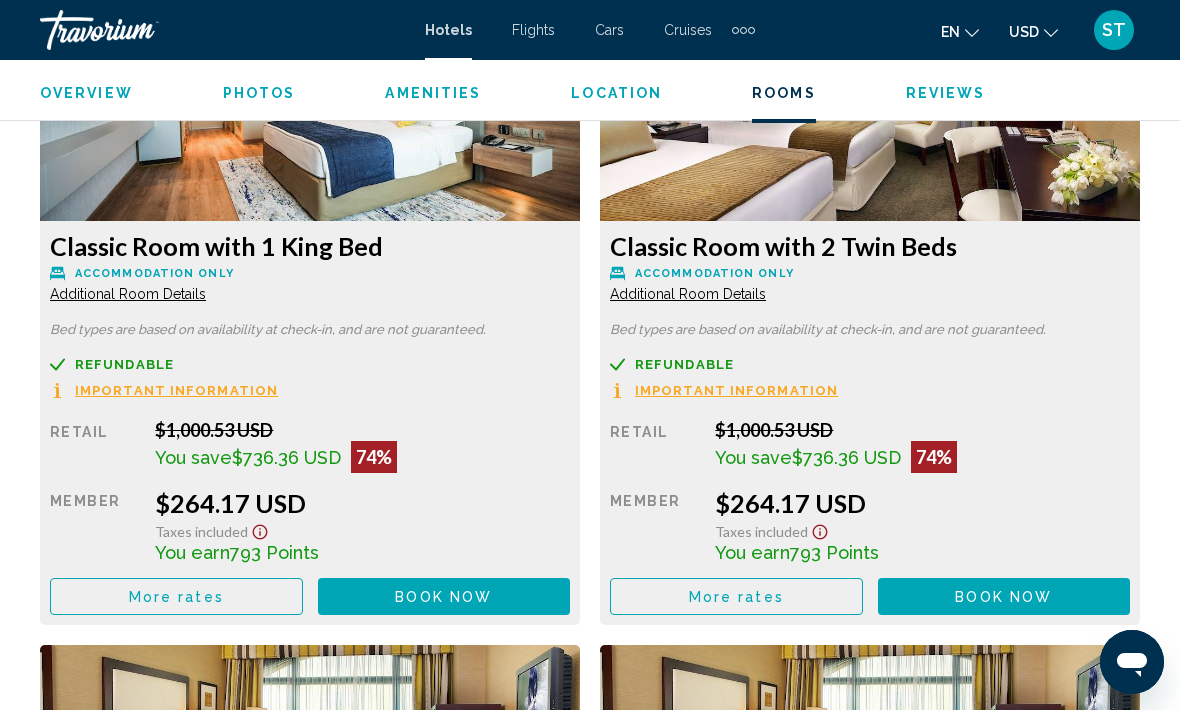 scroll, scrollTop: 3264, scrollLeft: 0, axis: vertical 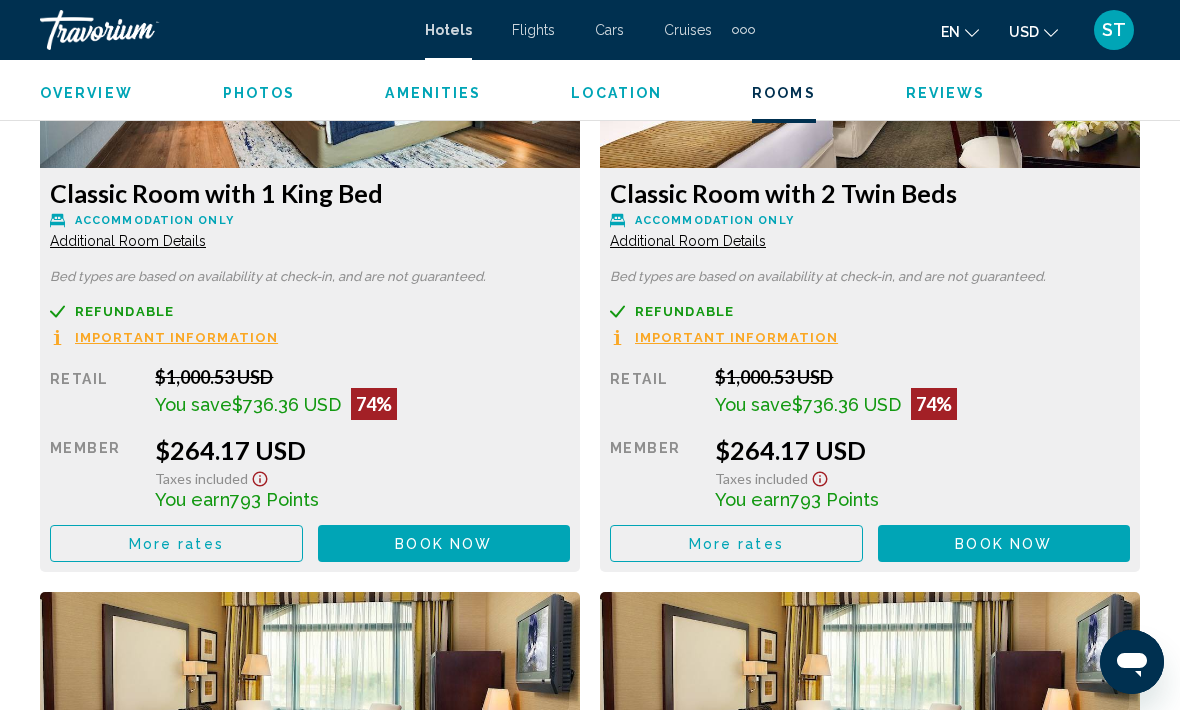 click on "More rates" at bounding box center [176, 543] 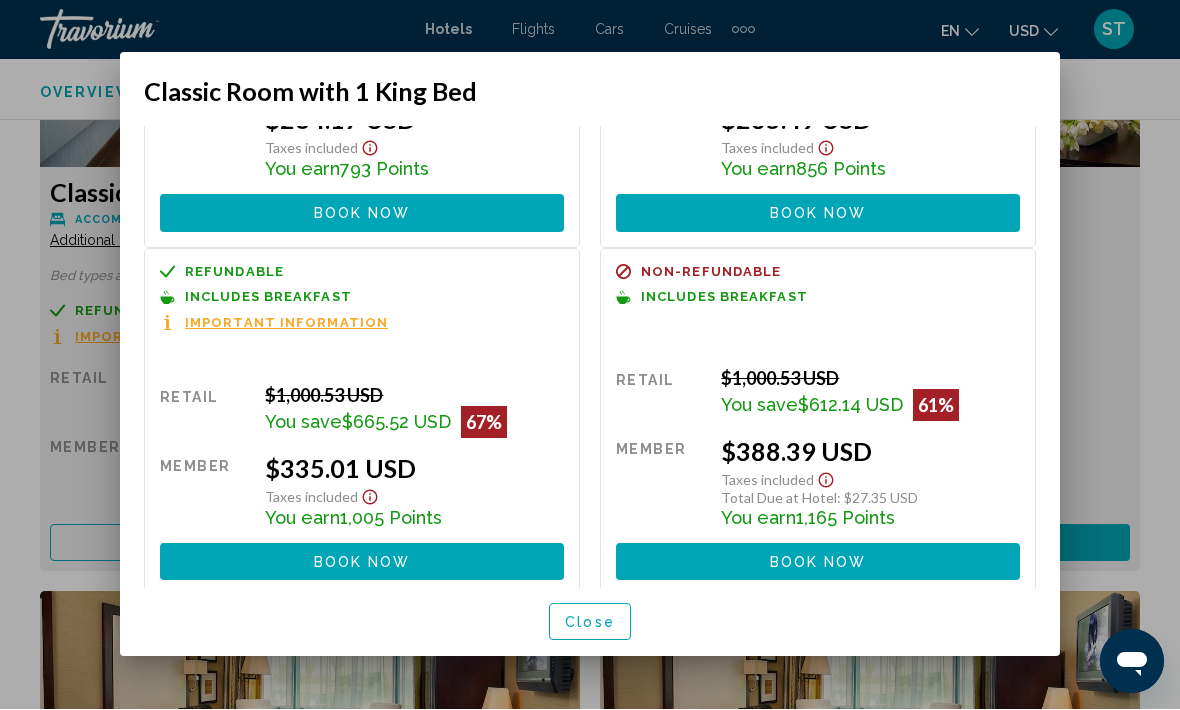 scroll, scrollTop: 216, scrollLeft: 0, axis: vertical 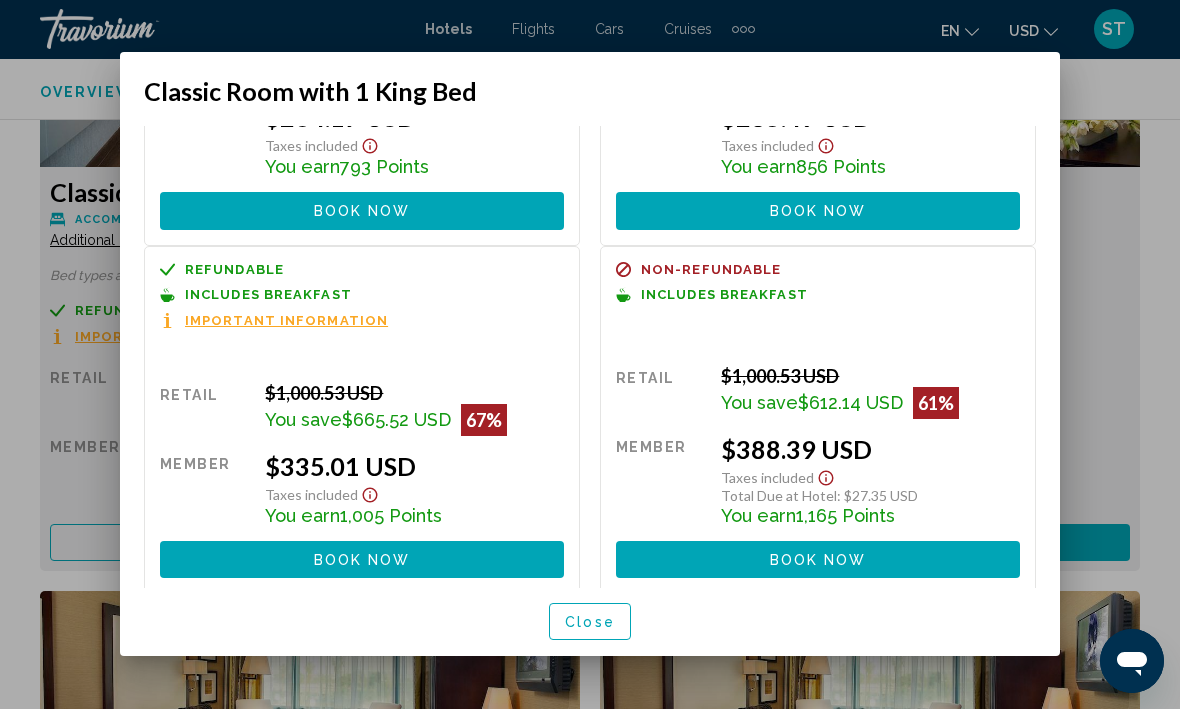 click on "Close" at bounding box center [590, 623] 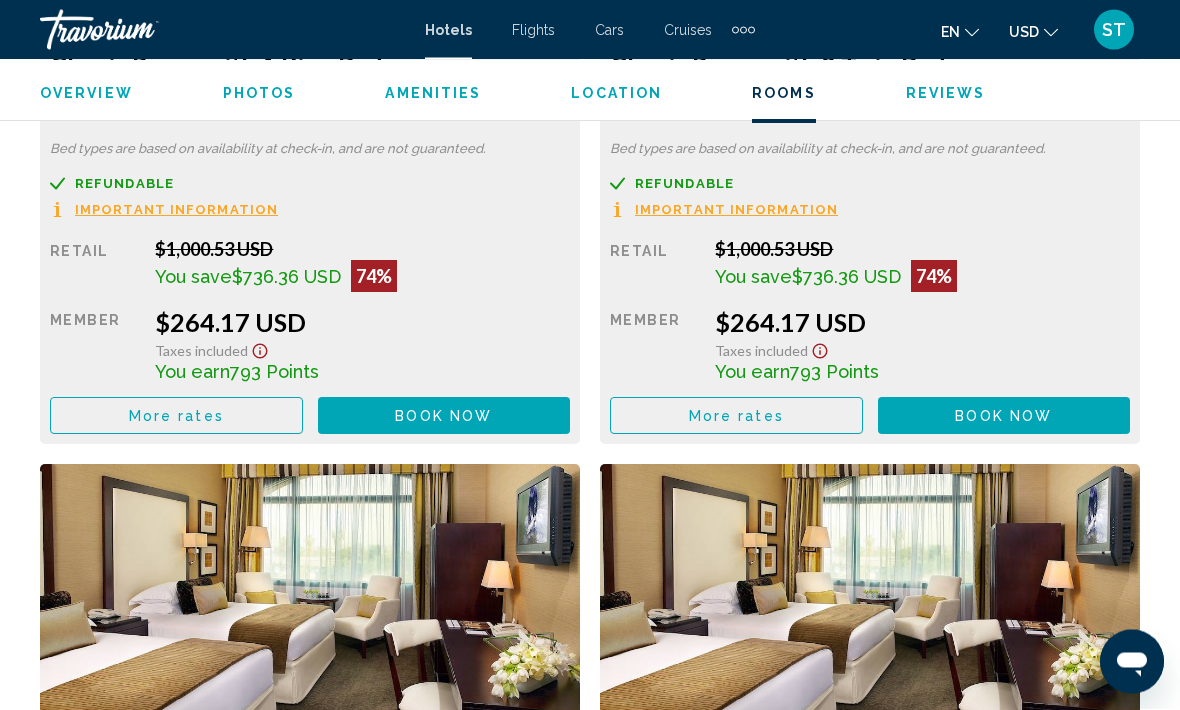scroll, scrollTop: 3380, scrollLeft: 0, axis: vertical 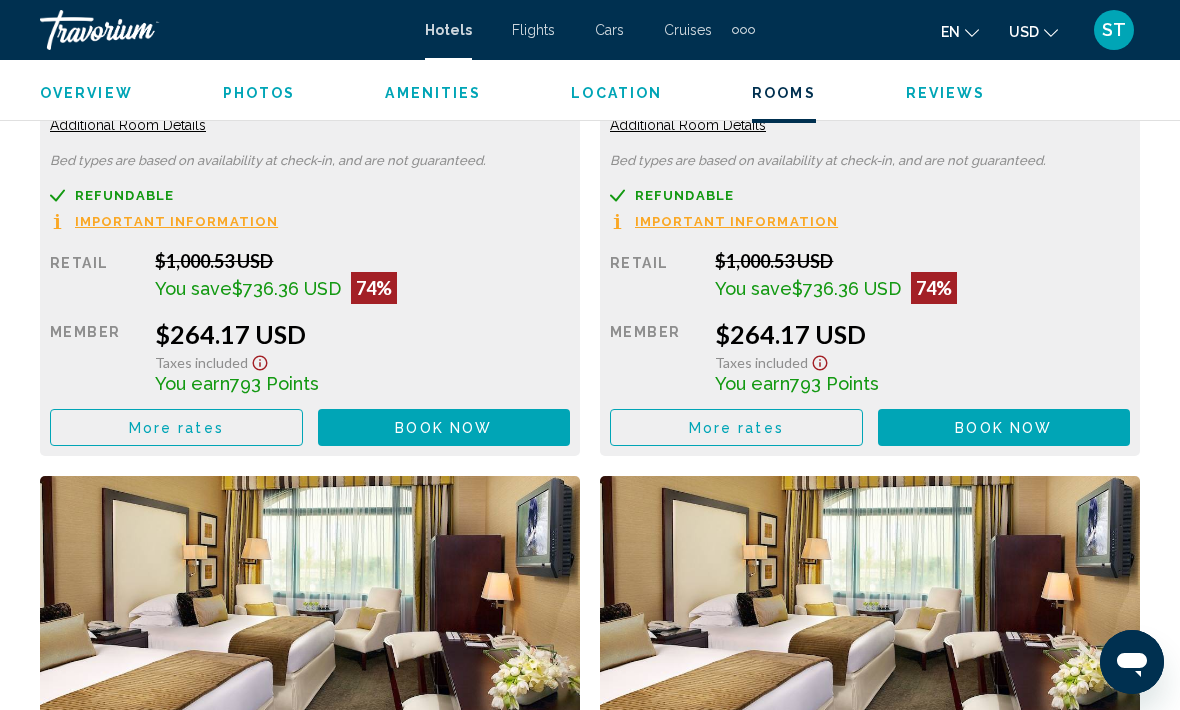click on "More rates" at bounding box center (176, 428) 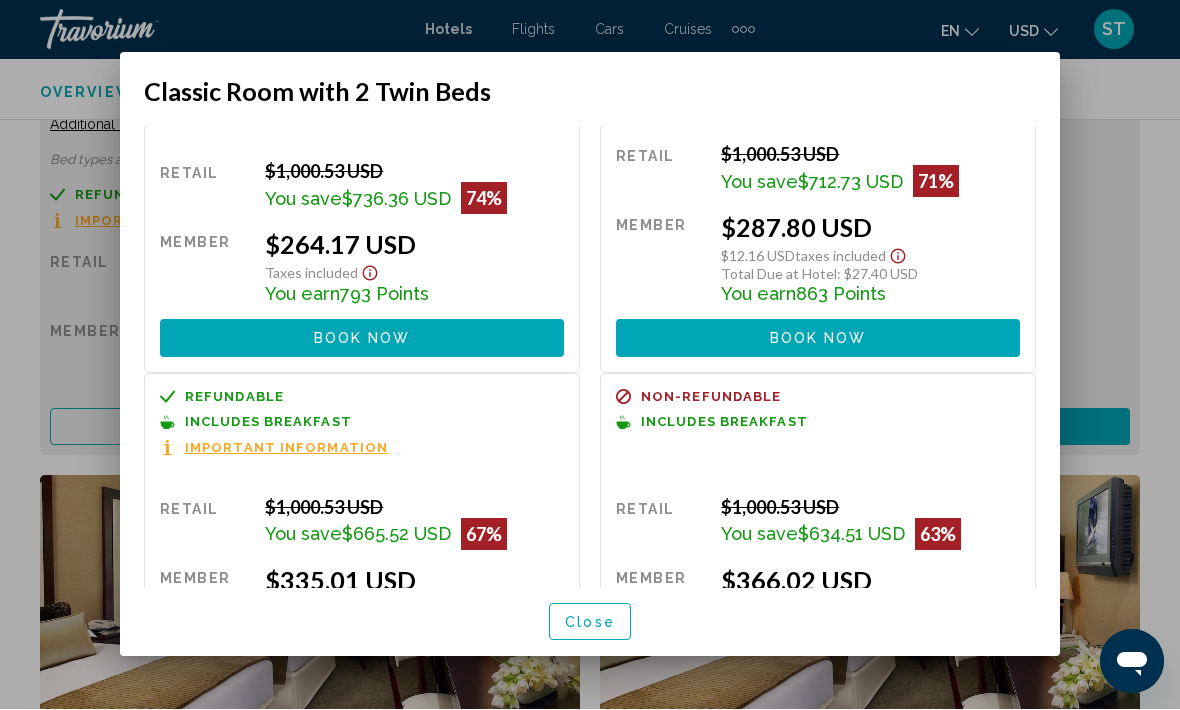 scroll, scrollTop: 179, scrollLeft: 0, axis: vertical 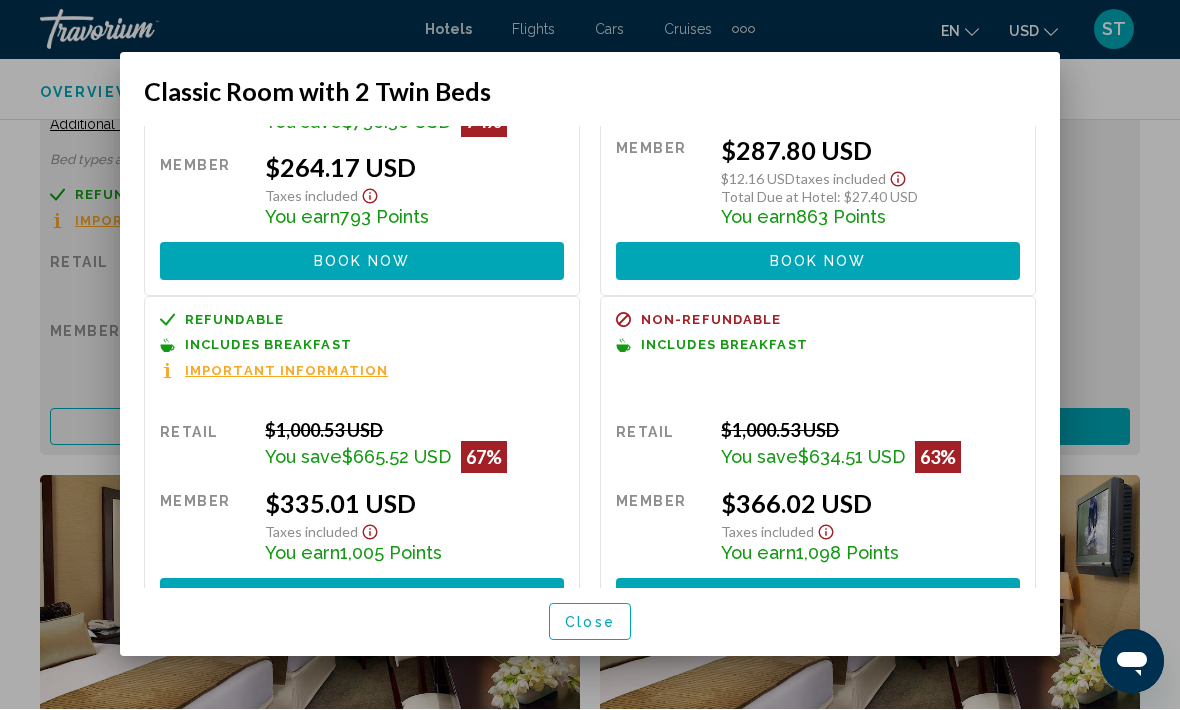 click on "Close" at bounding box center [590, 622] 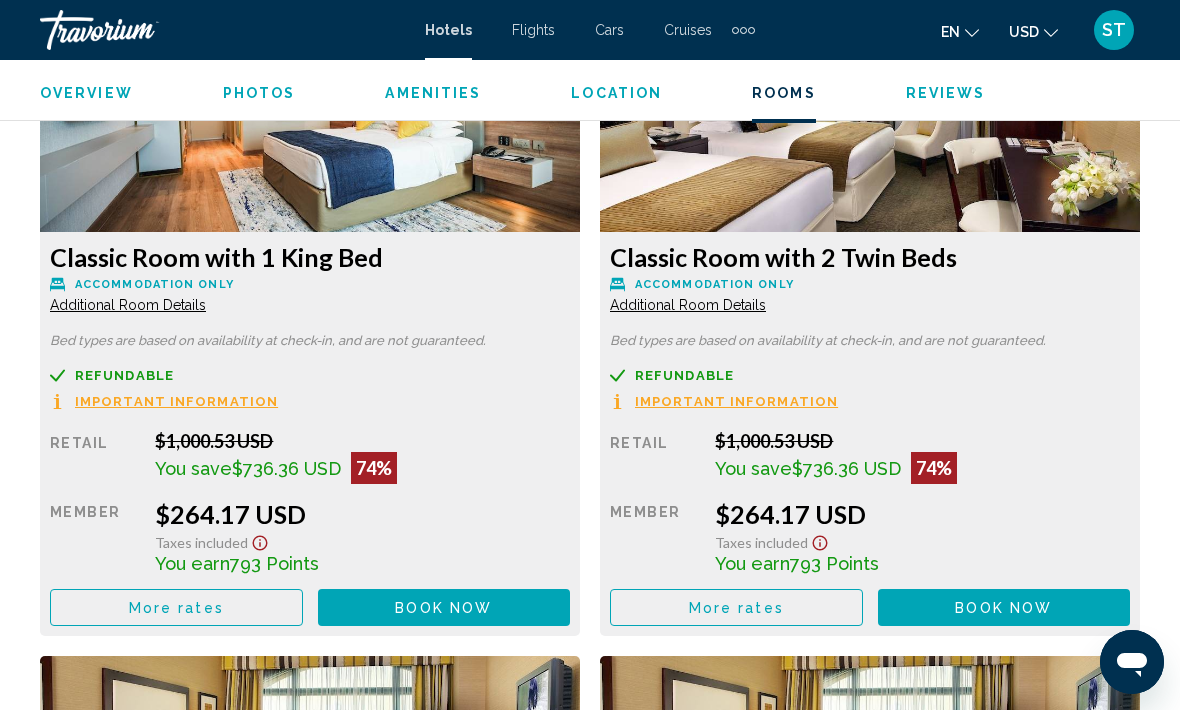 scroll, scrollTop: 3196, scrollLeft: 0, axis: vertical 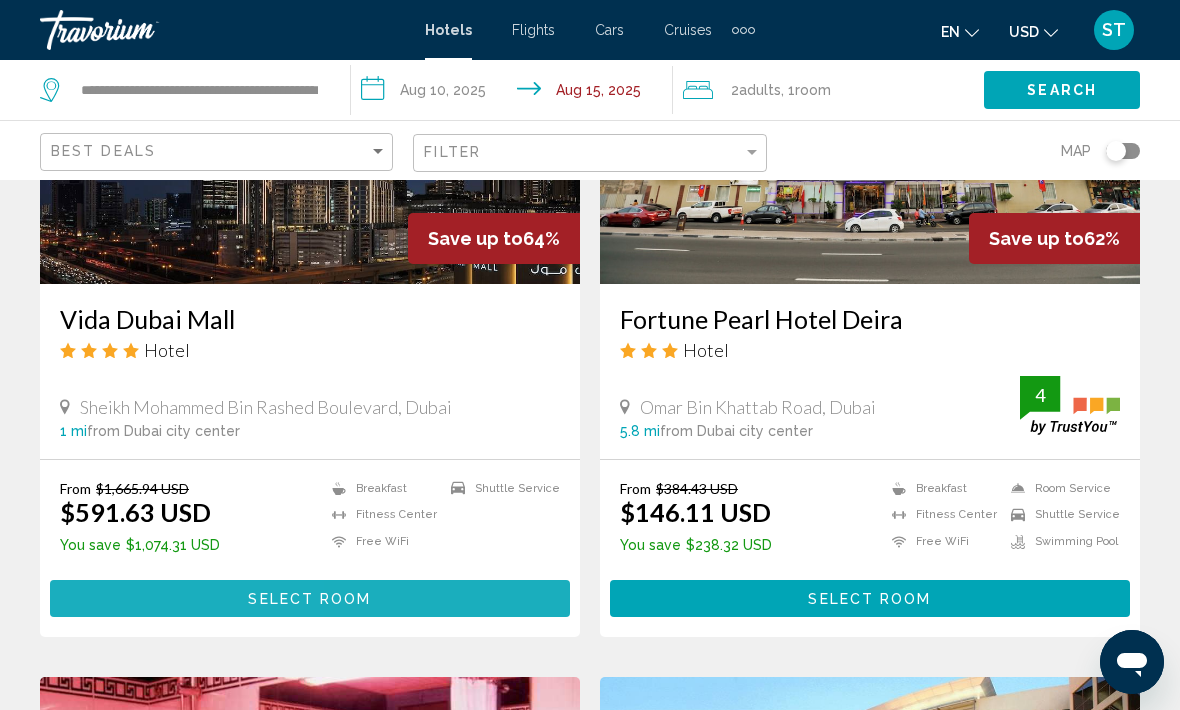 click on "Select Room" at bounding box center [310, 598] 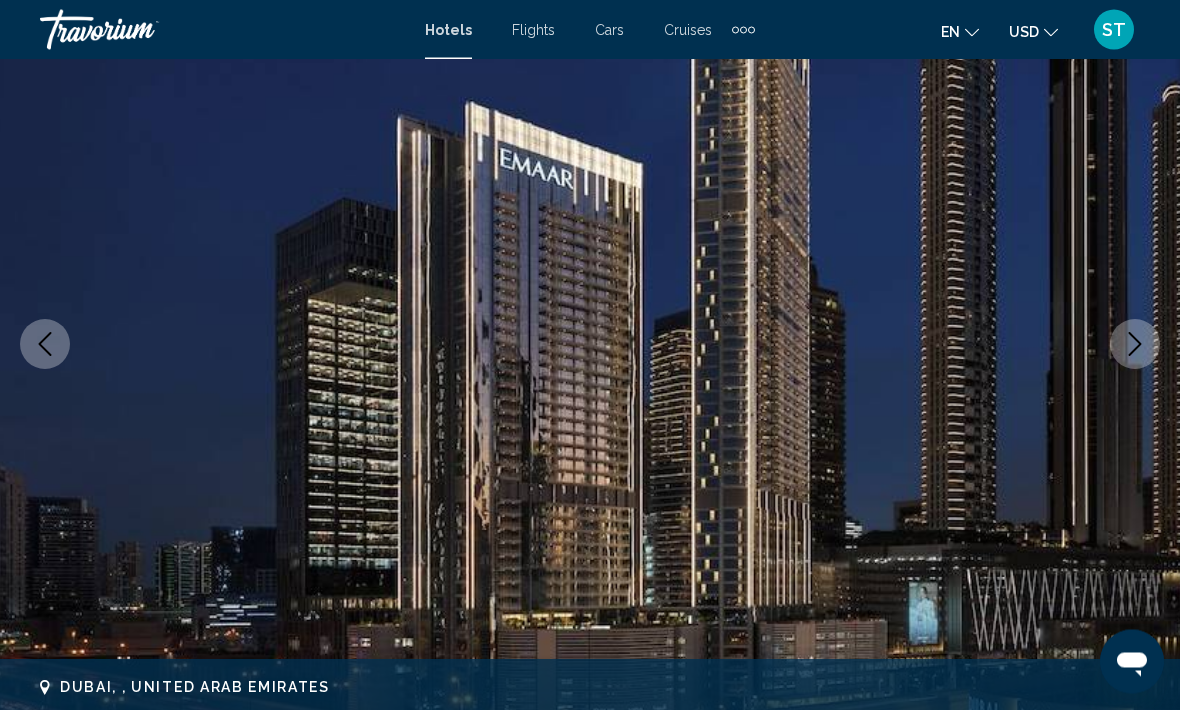 scroll, scrollTop: 189, scrollLeft: 0, axis: vertical 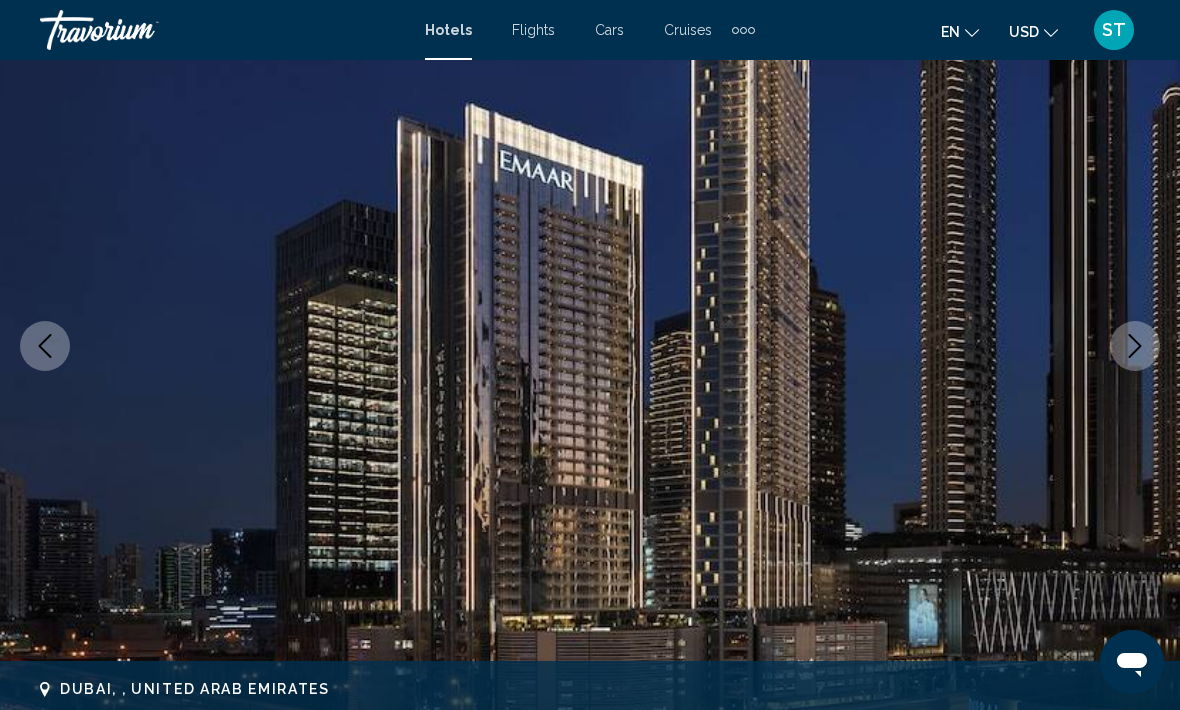 click 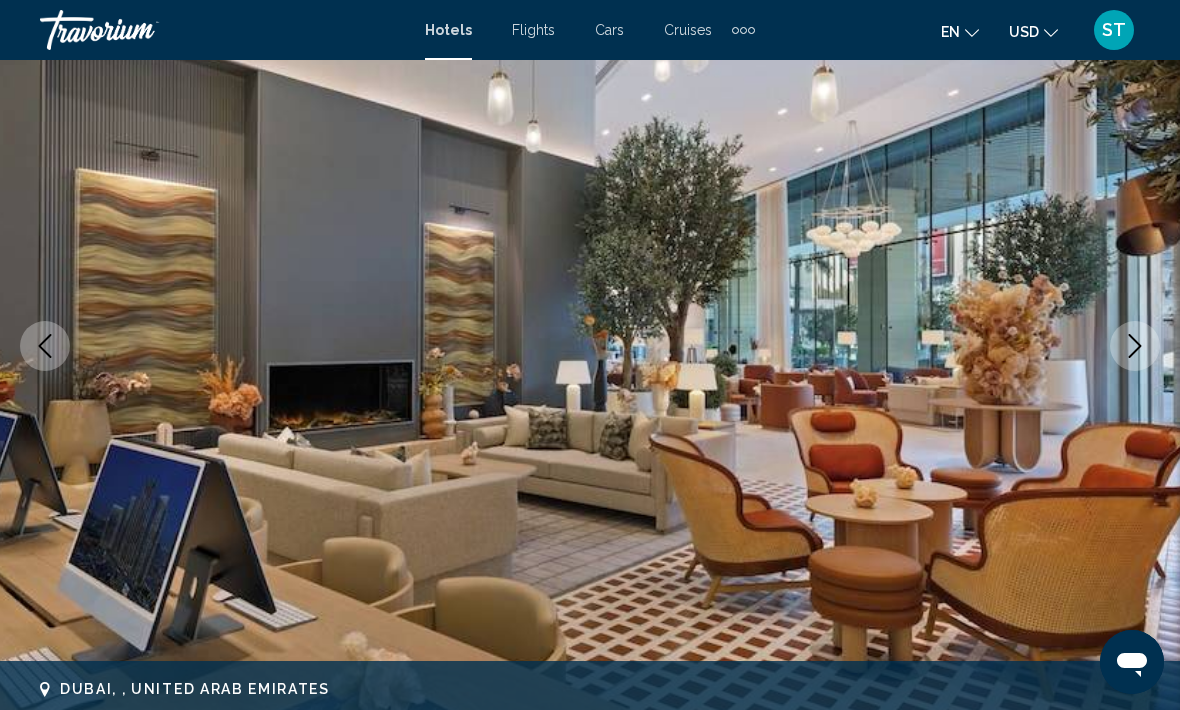 click at bounding box center [1135, 346] 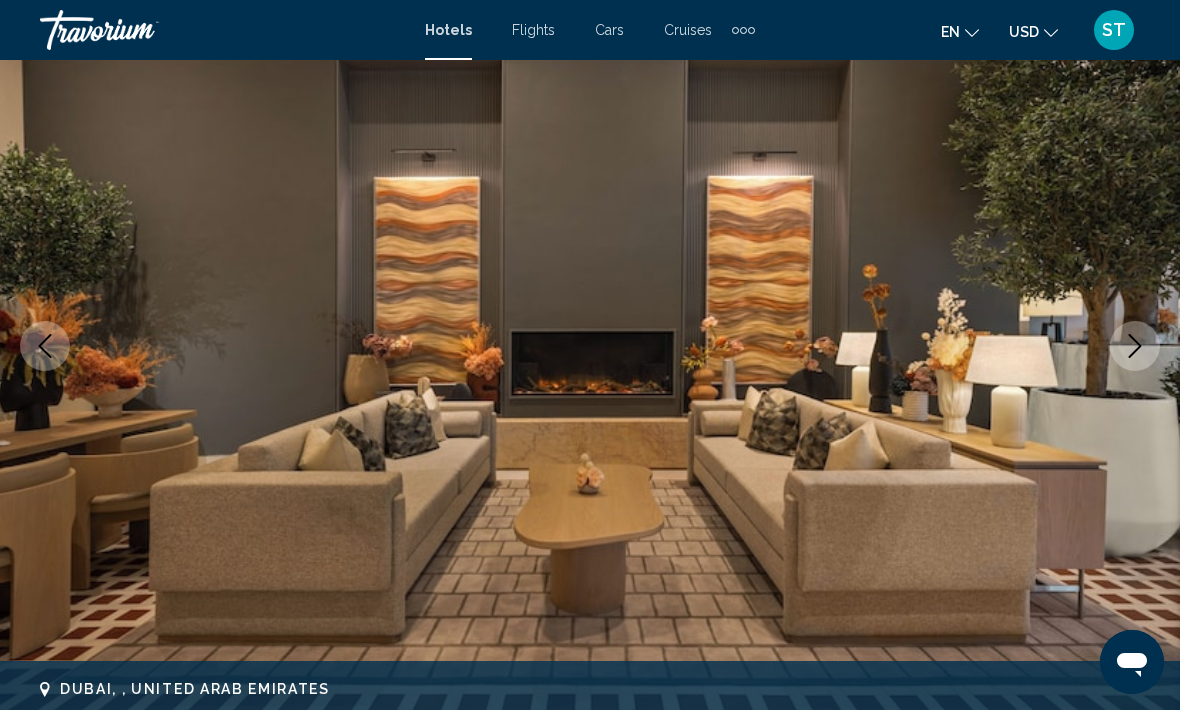 click at bounding box center [1135, 346] 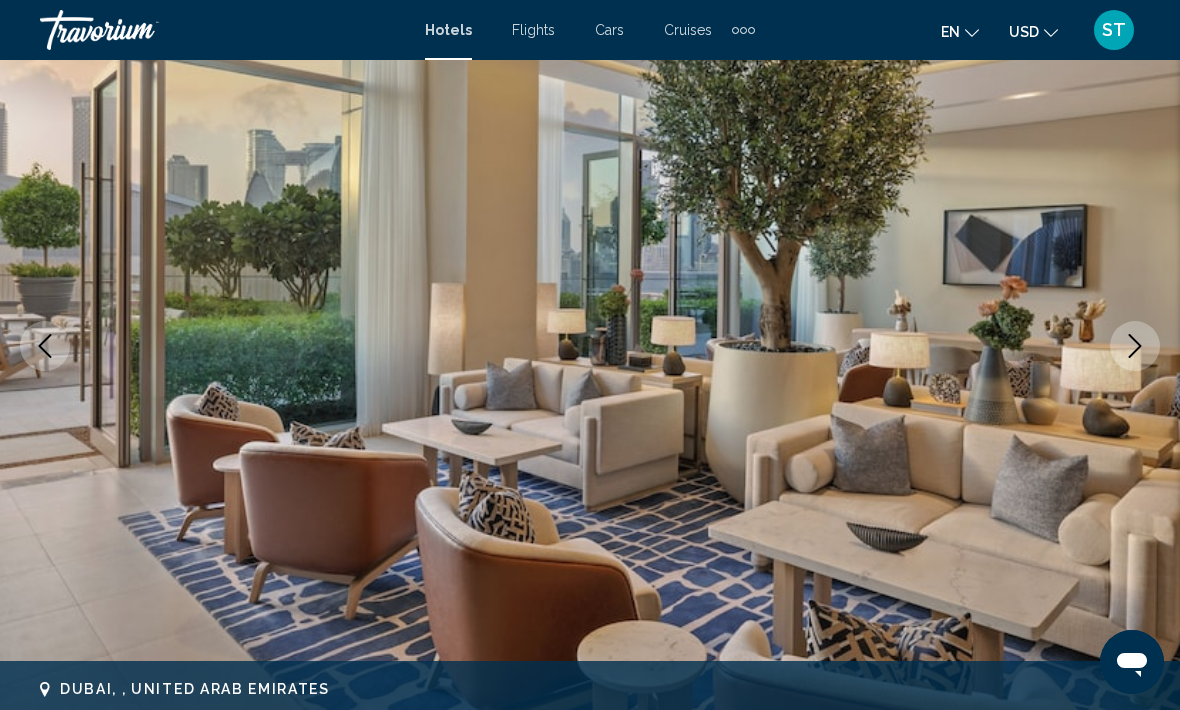 click 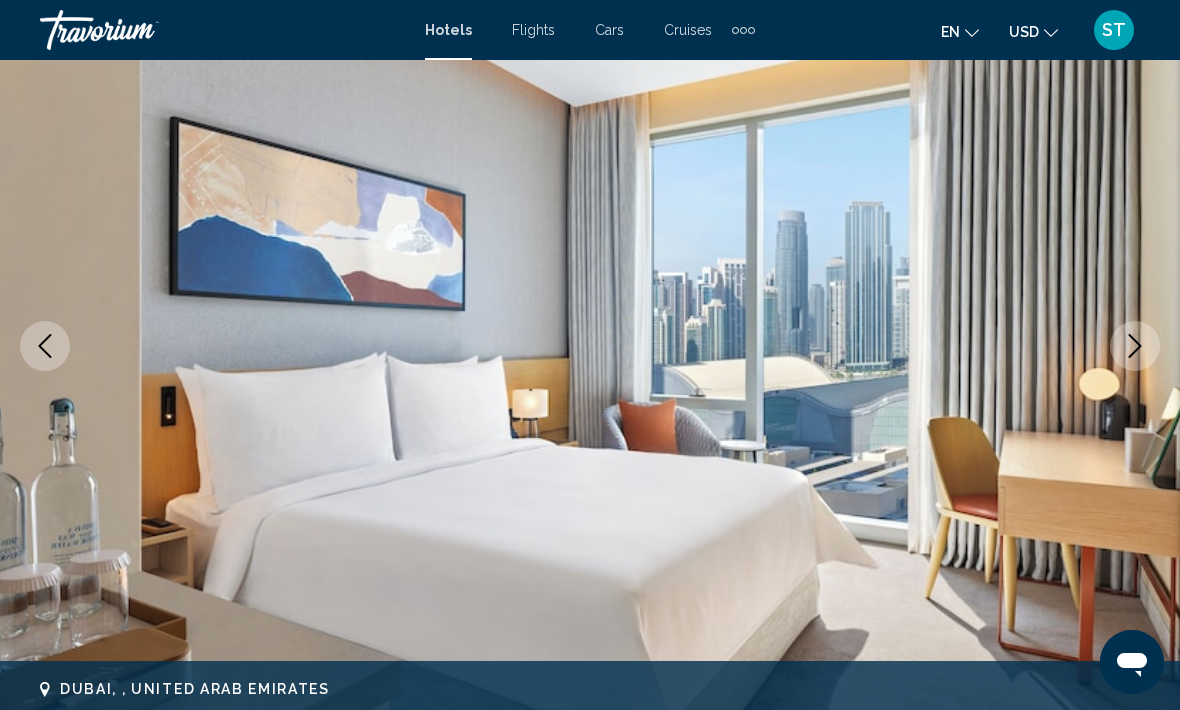 click 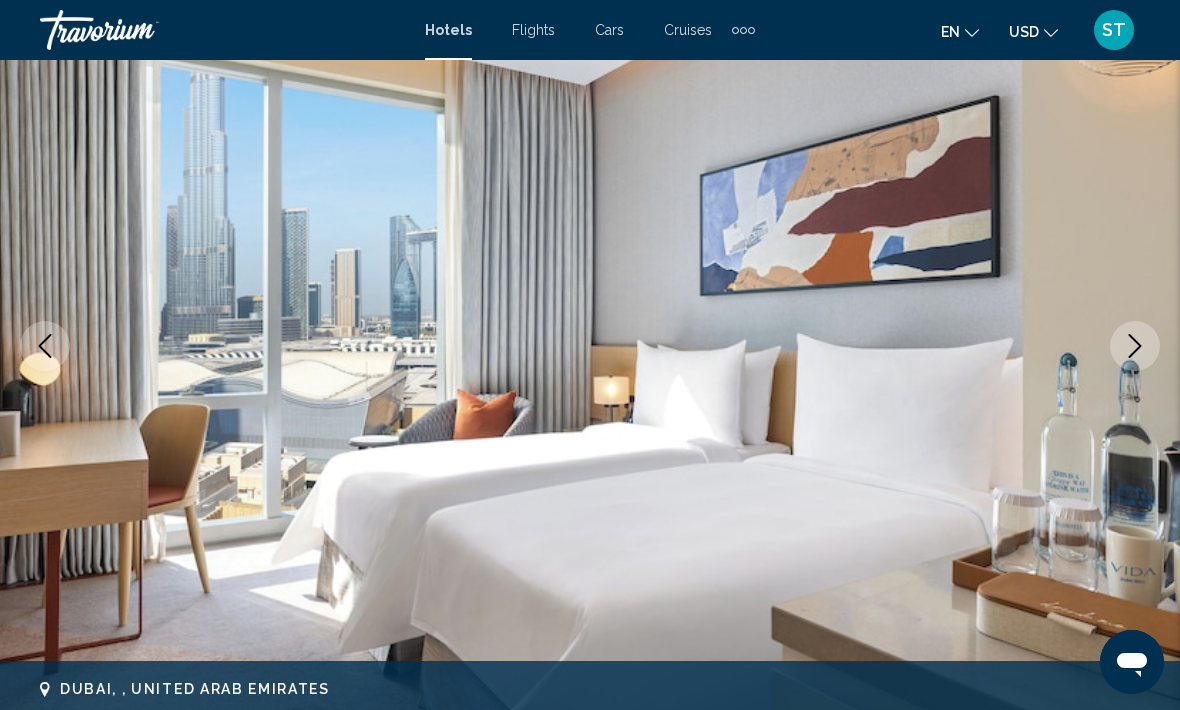 click at bounding box center [1135, 346] 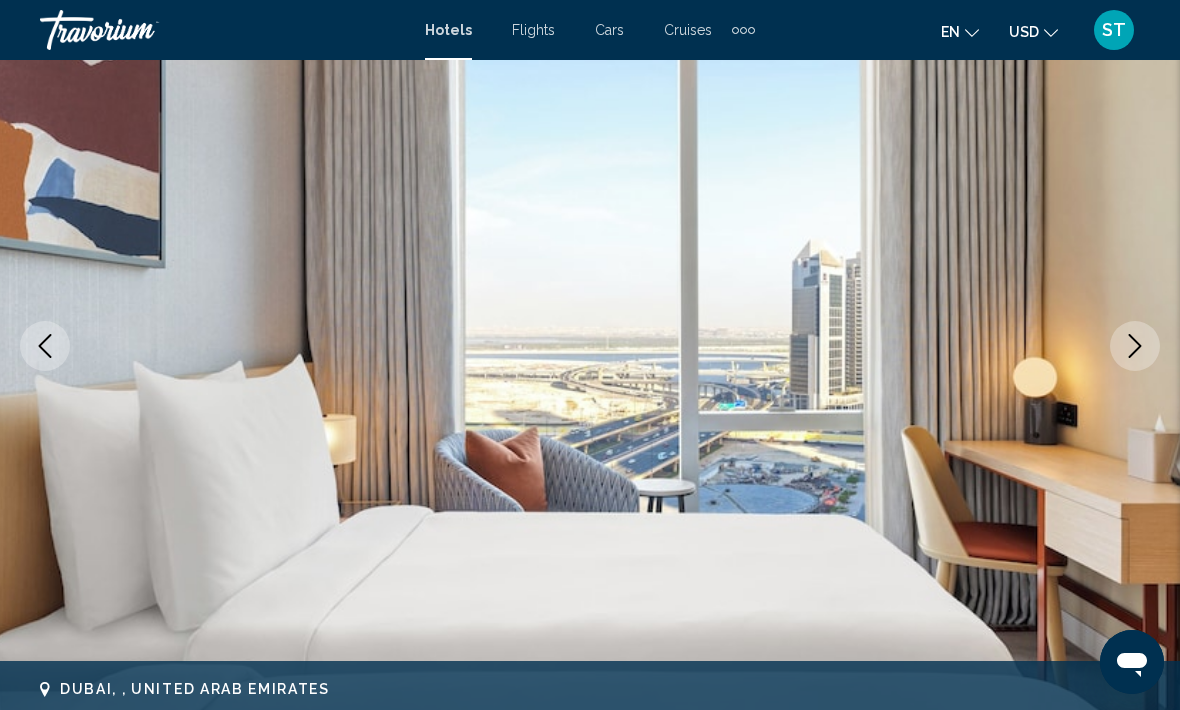 click at bounding box center (1135, 346) 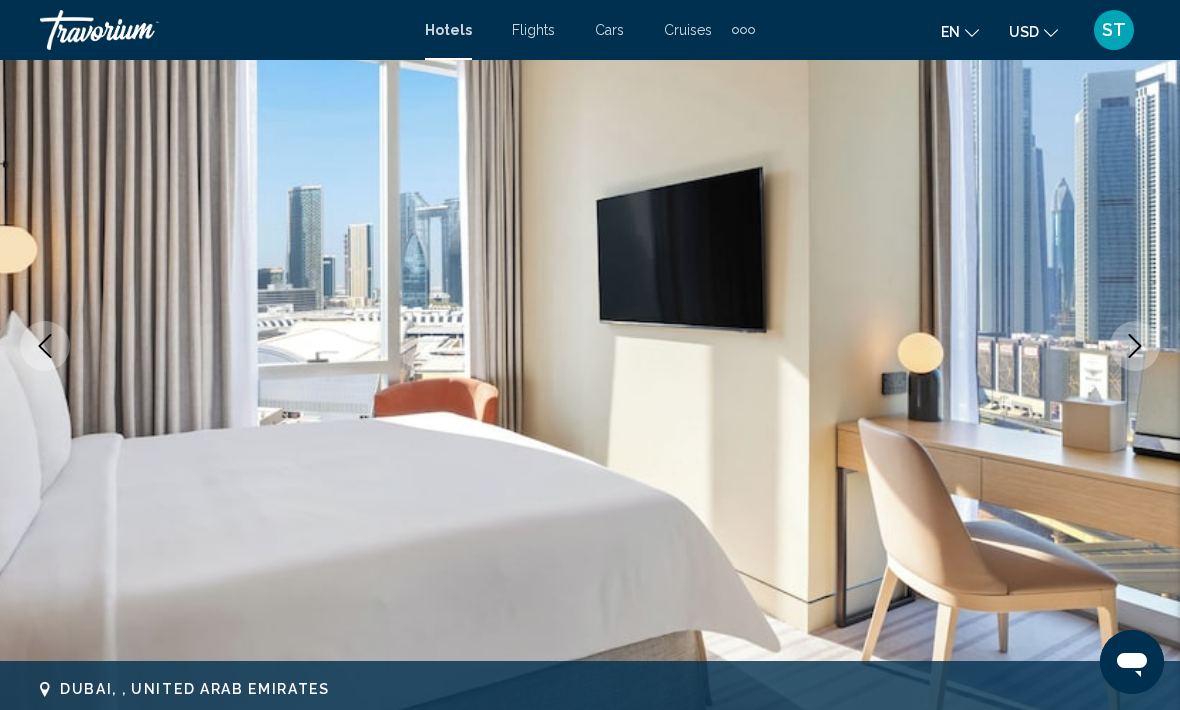 click at bounding box center (1135, 346) 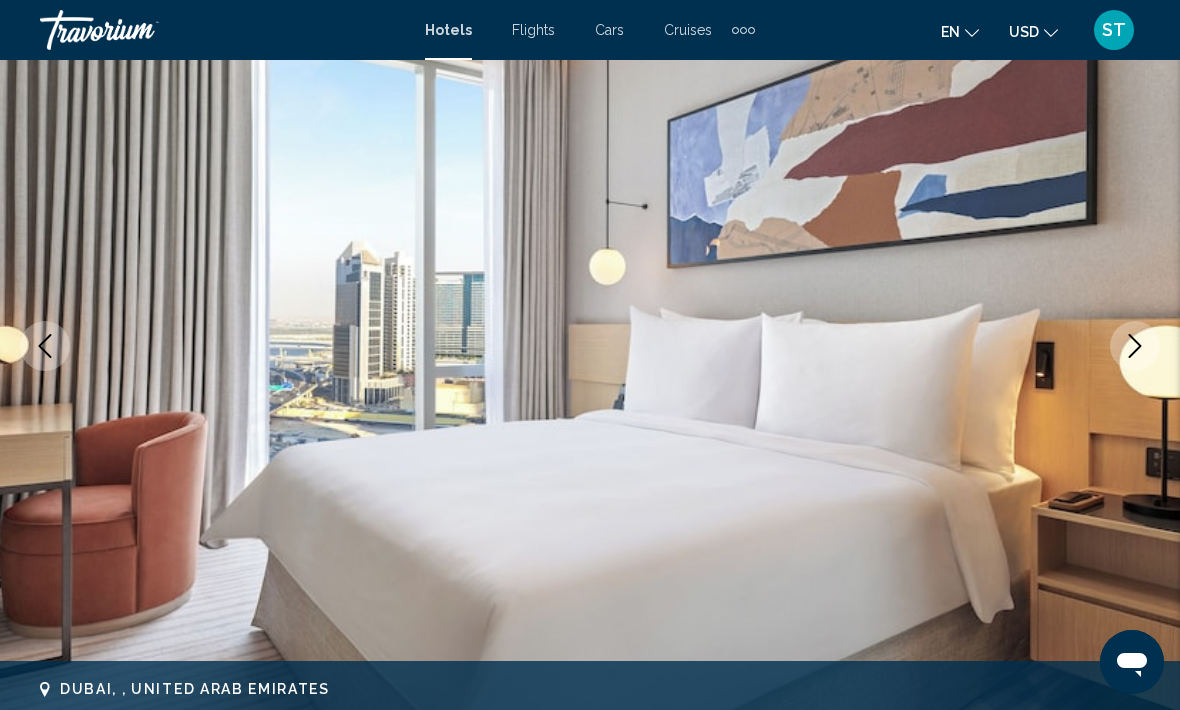 click 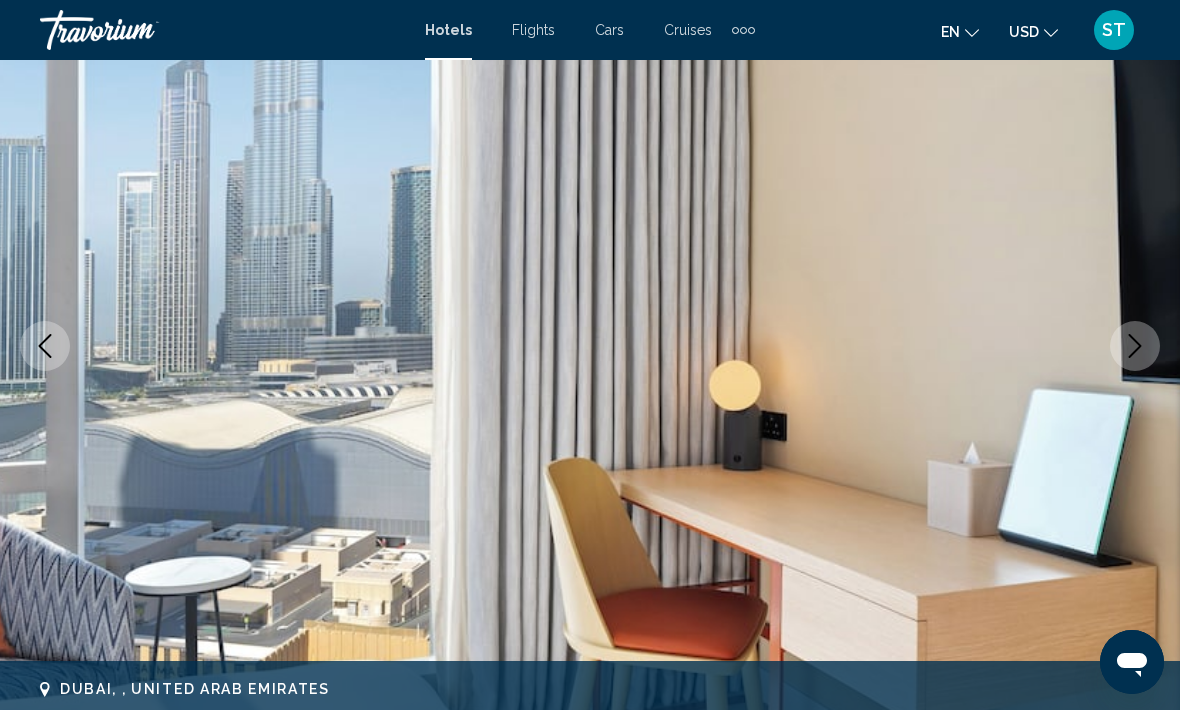 click 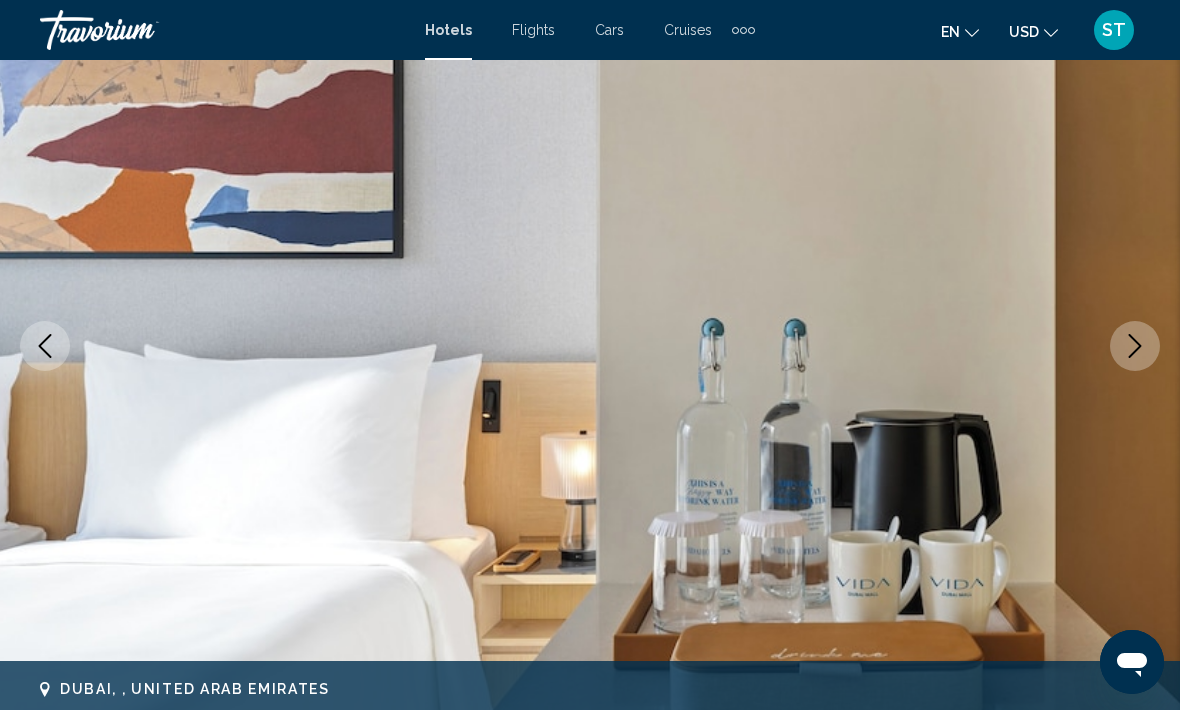 click 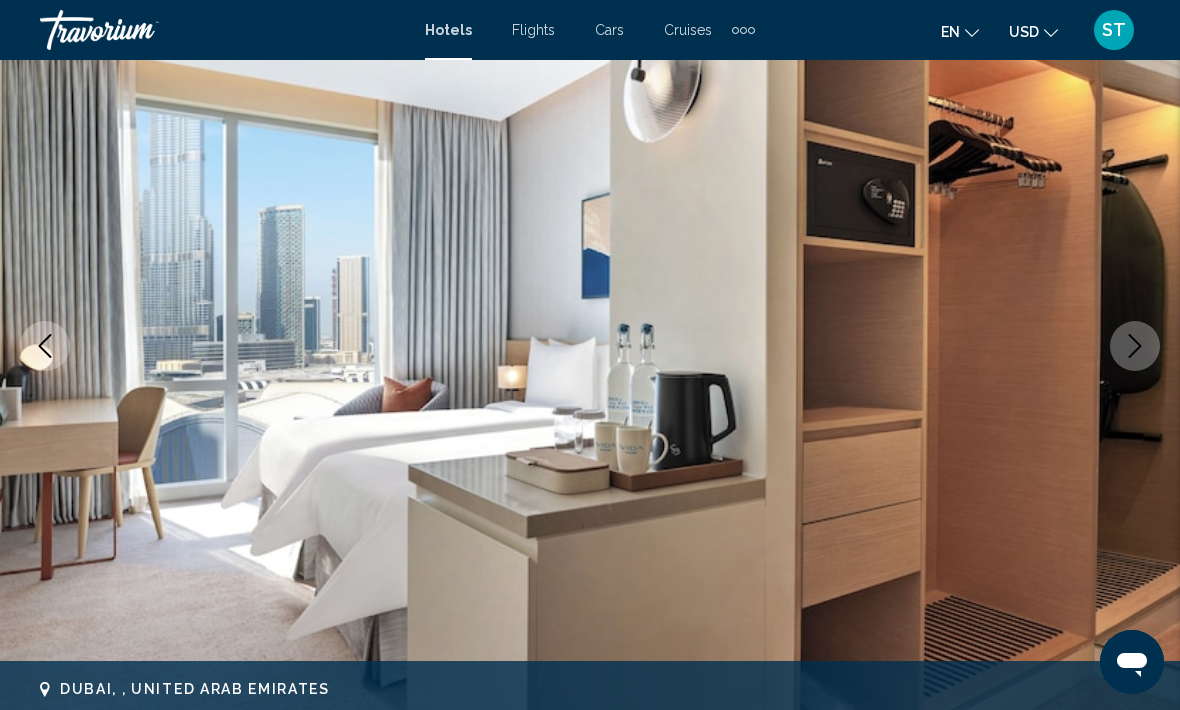 click 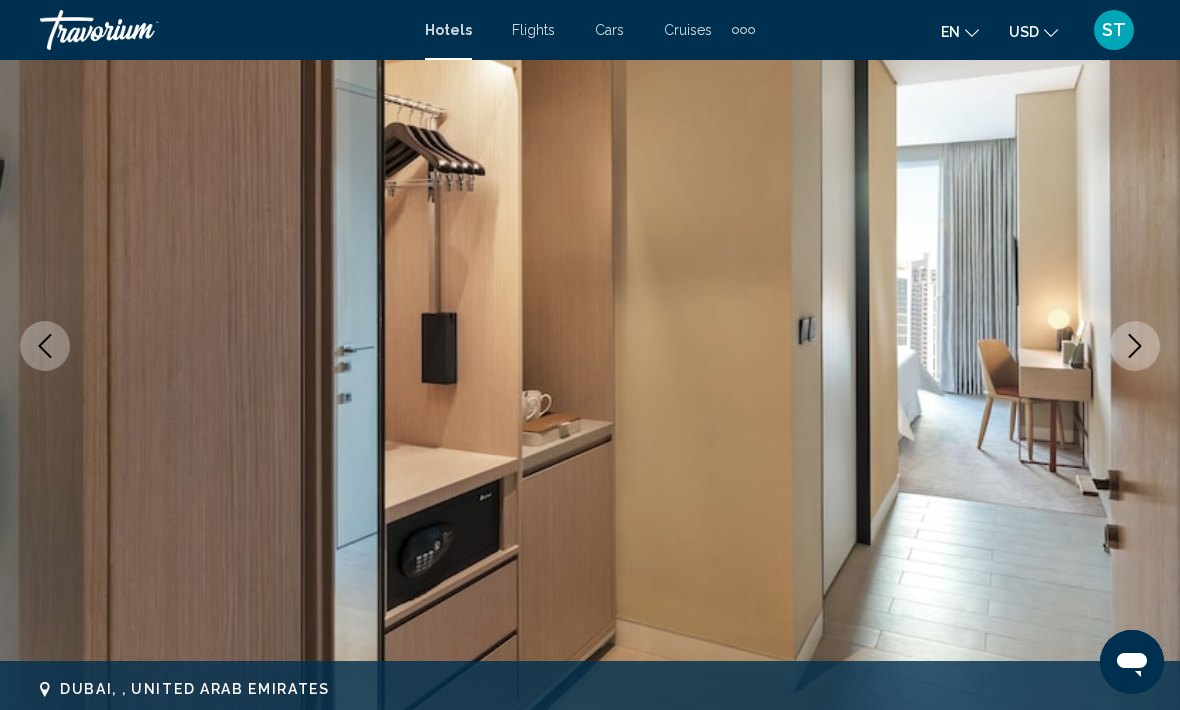click 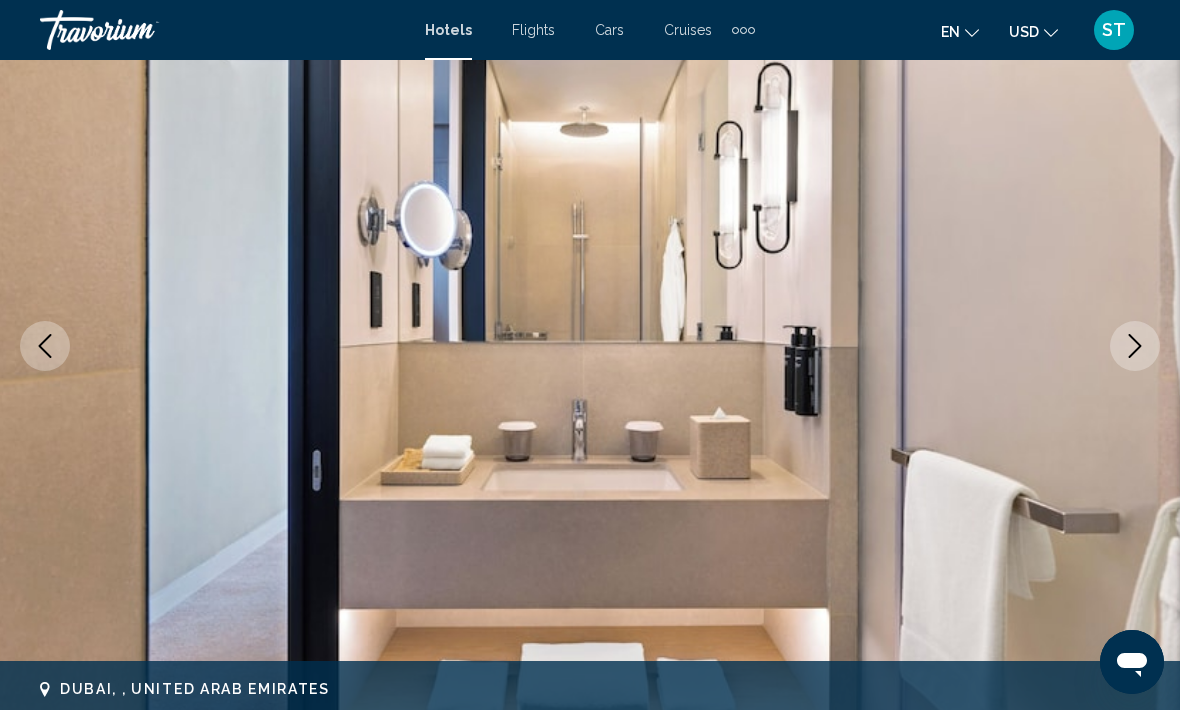 click 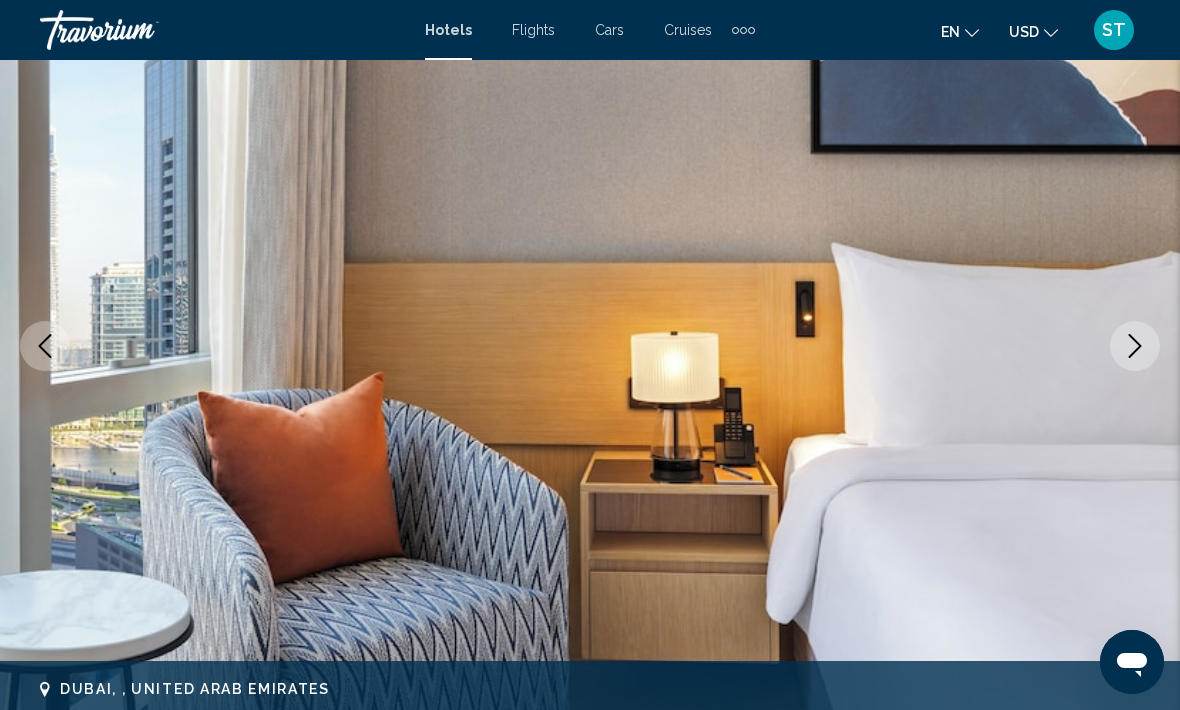 click at bounding box center (1135, 346) 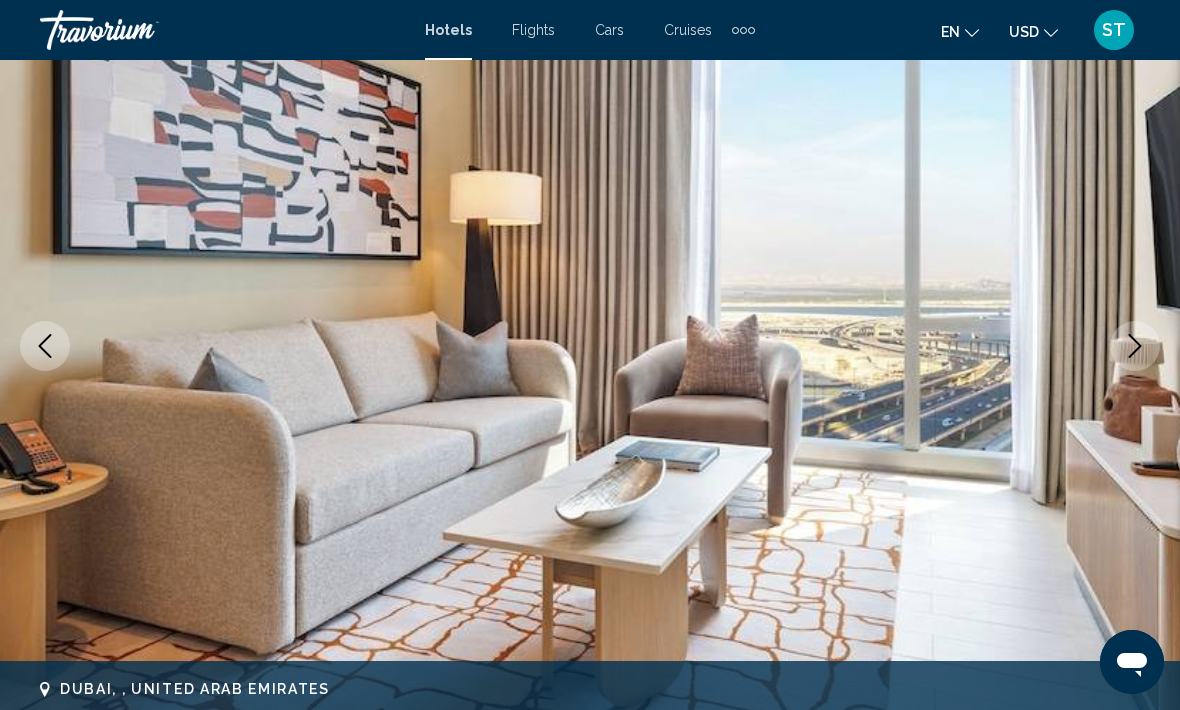 click 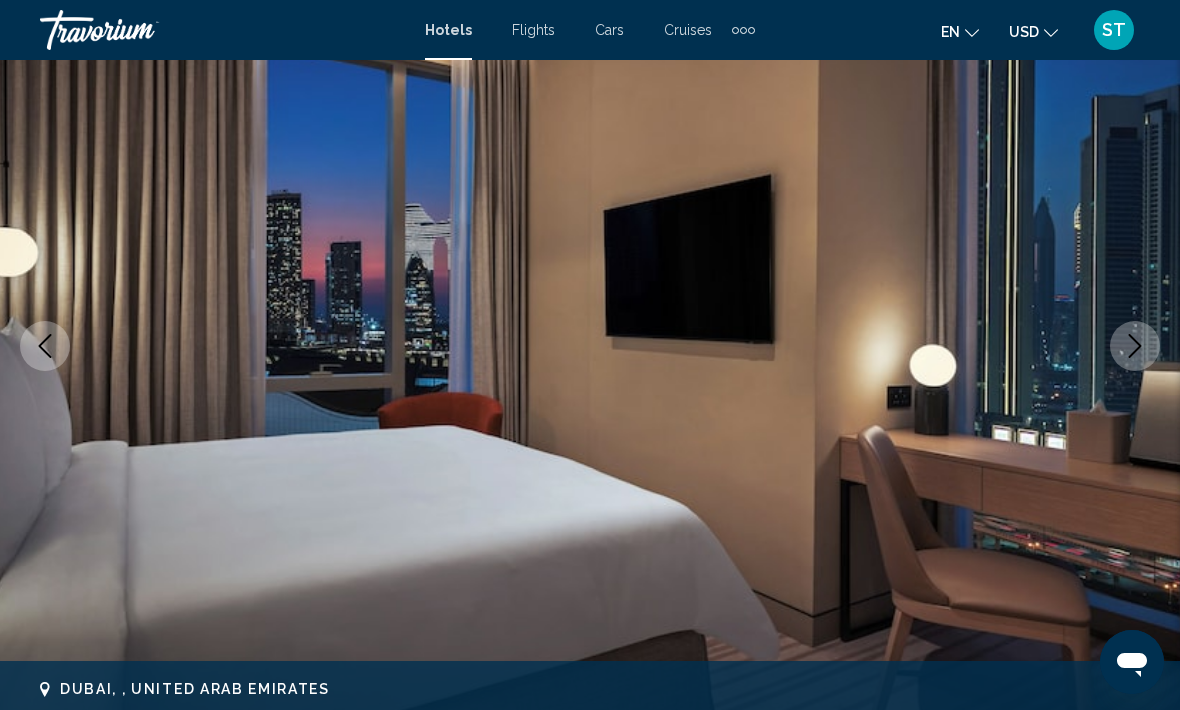 click at bounding box center [1135, 346] 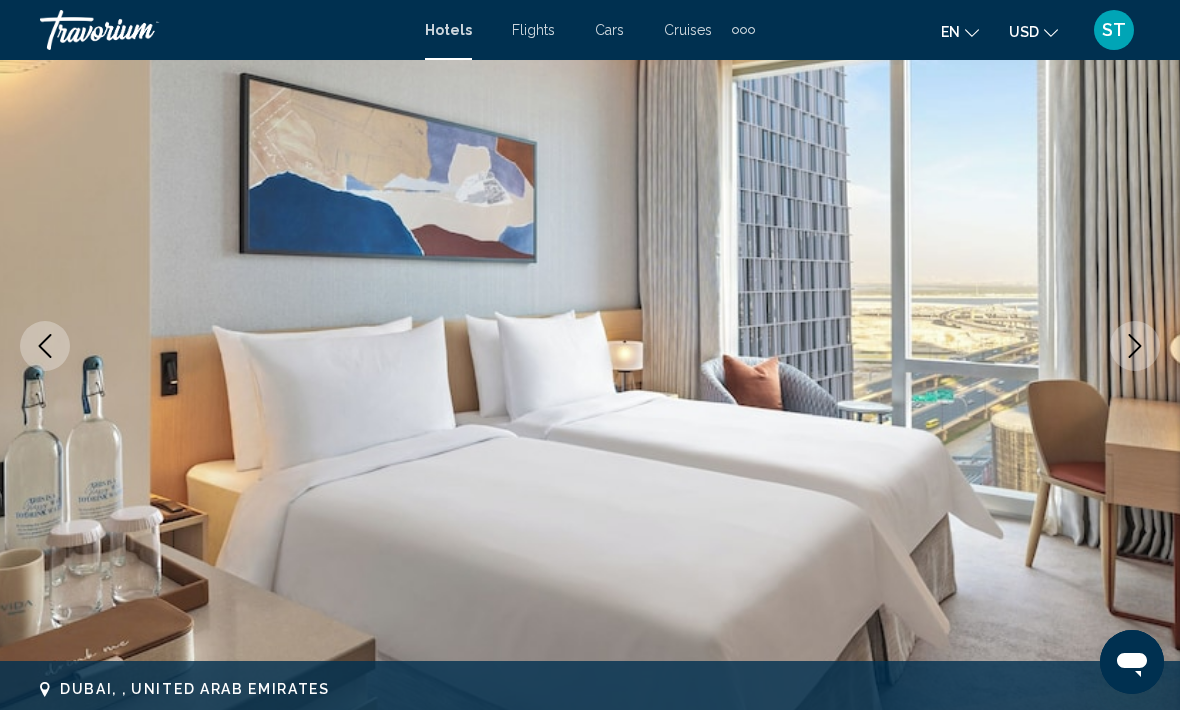 click 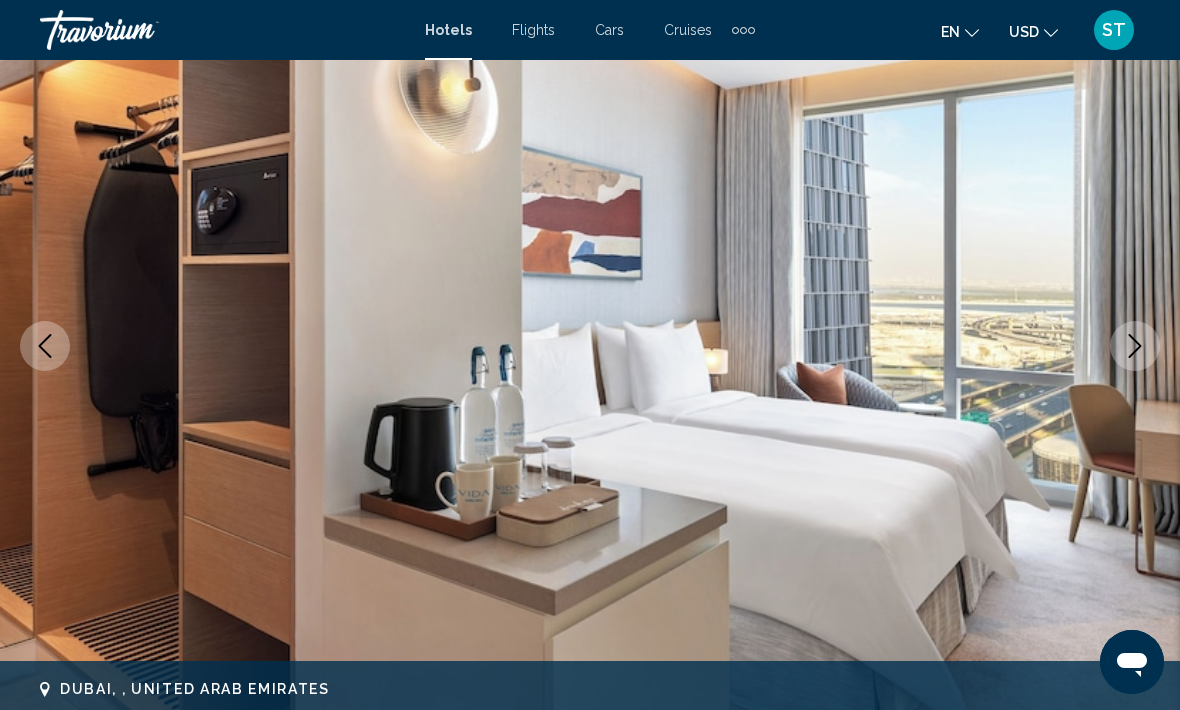 click 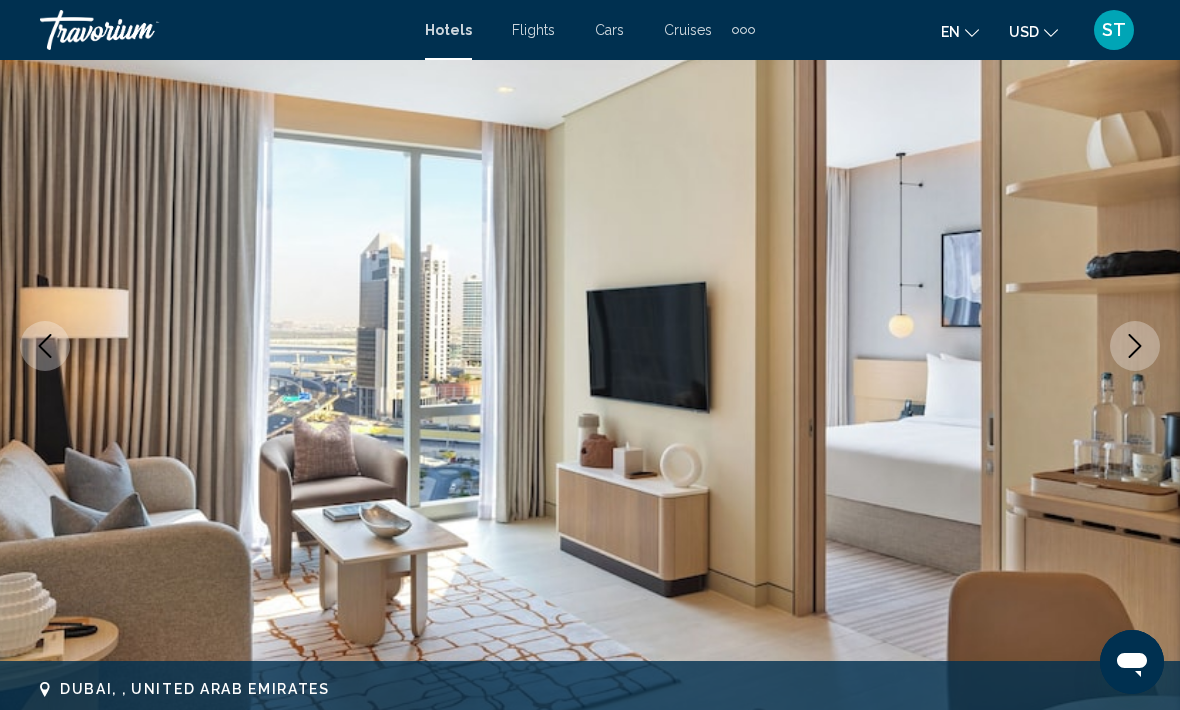 click 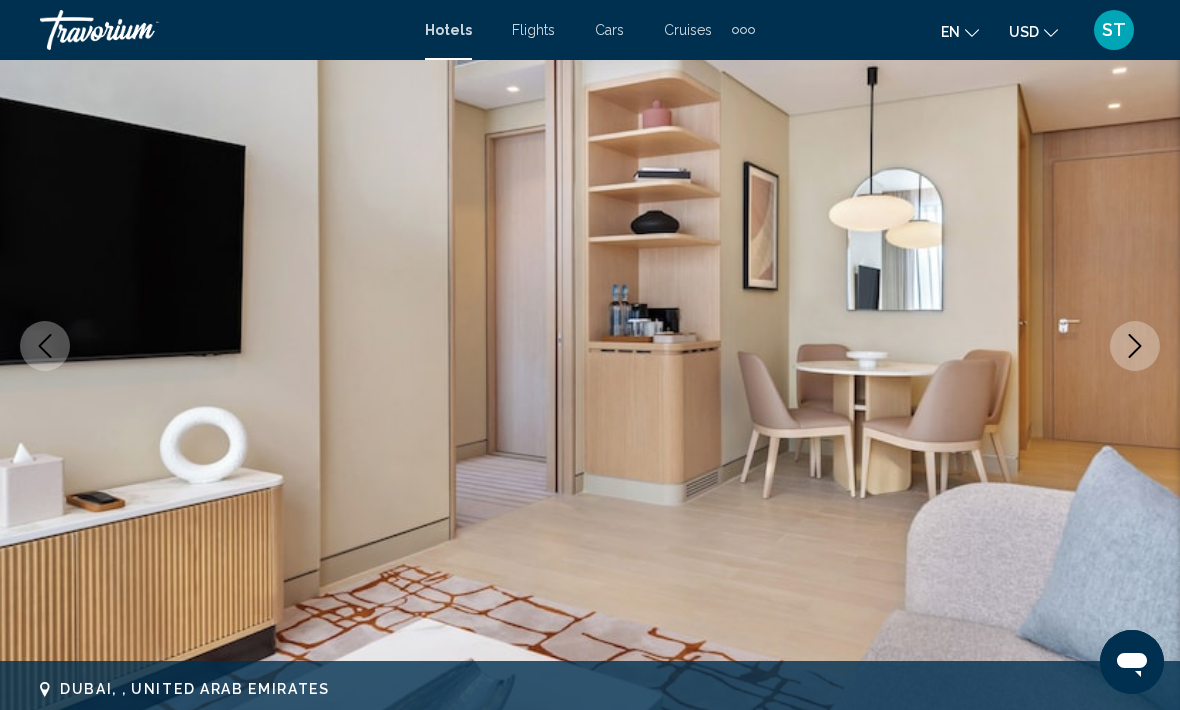 click 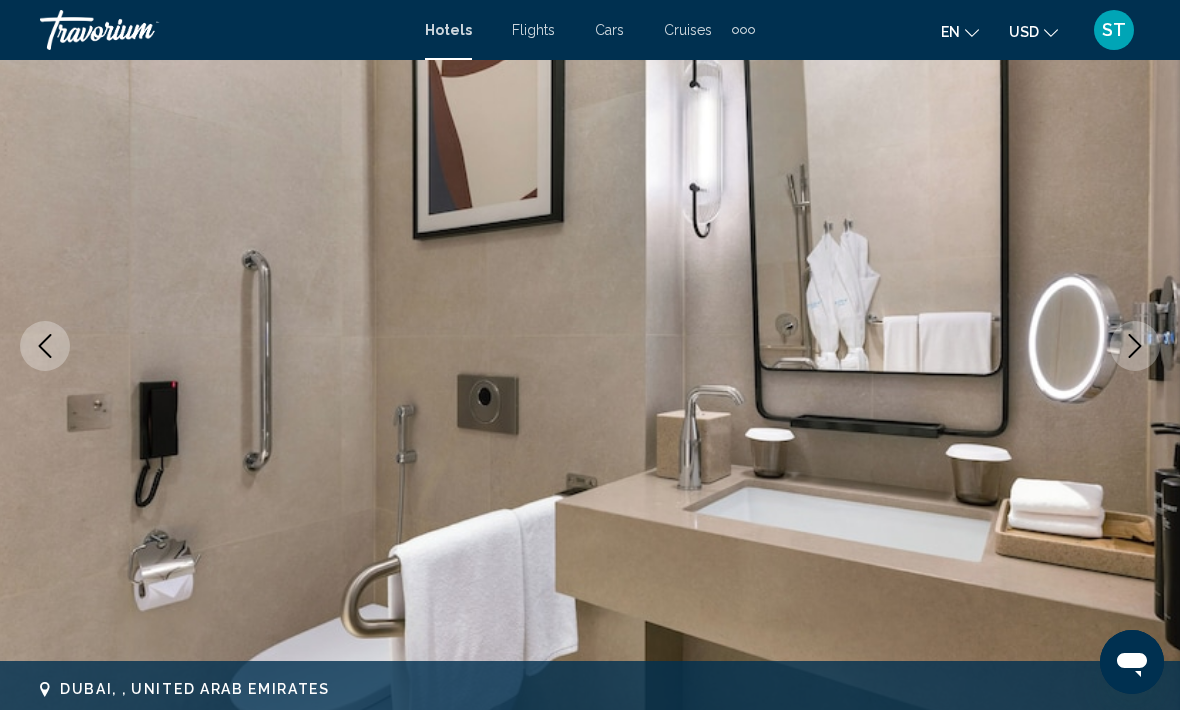 click 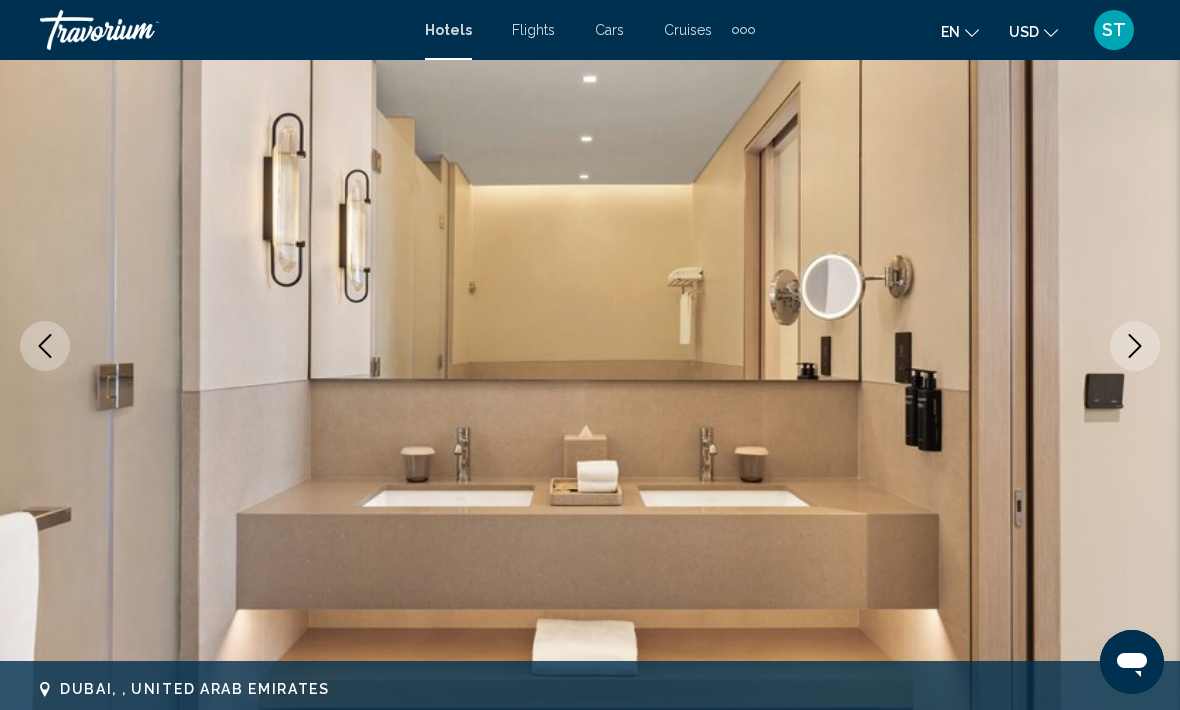 click at bounding box center [1135, 346] 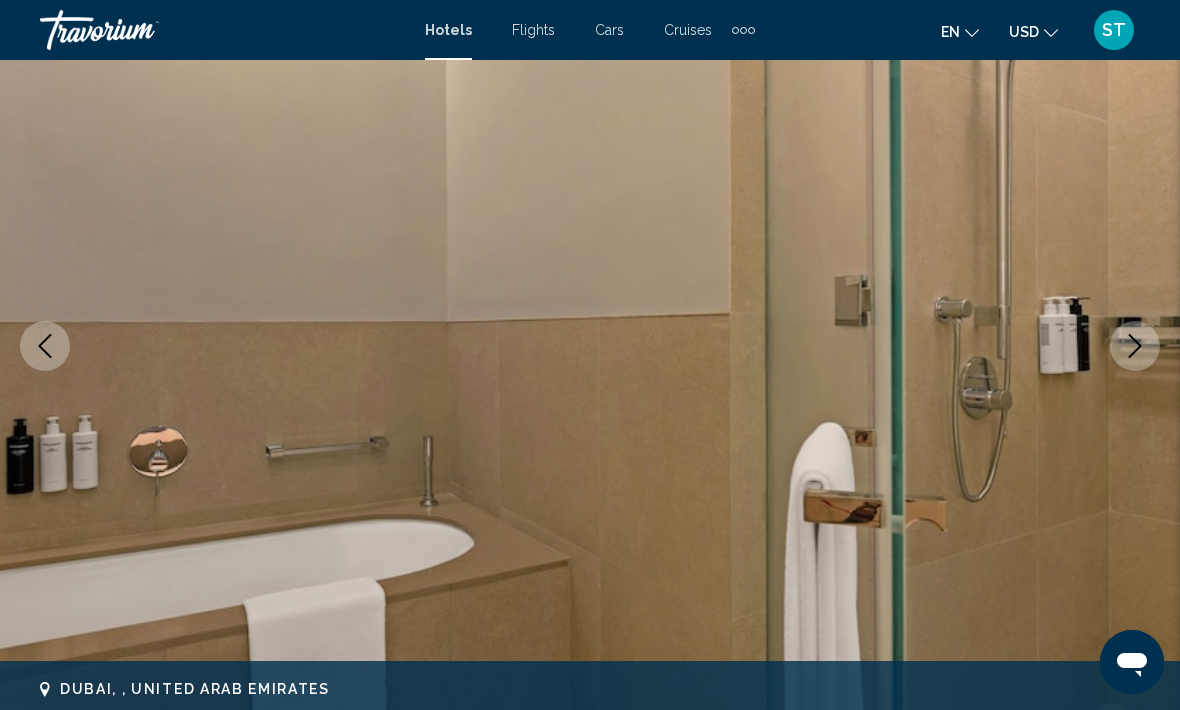 click at bounding box center (1135, 346) 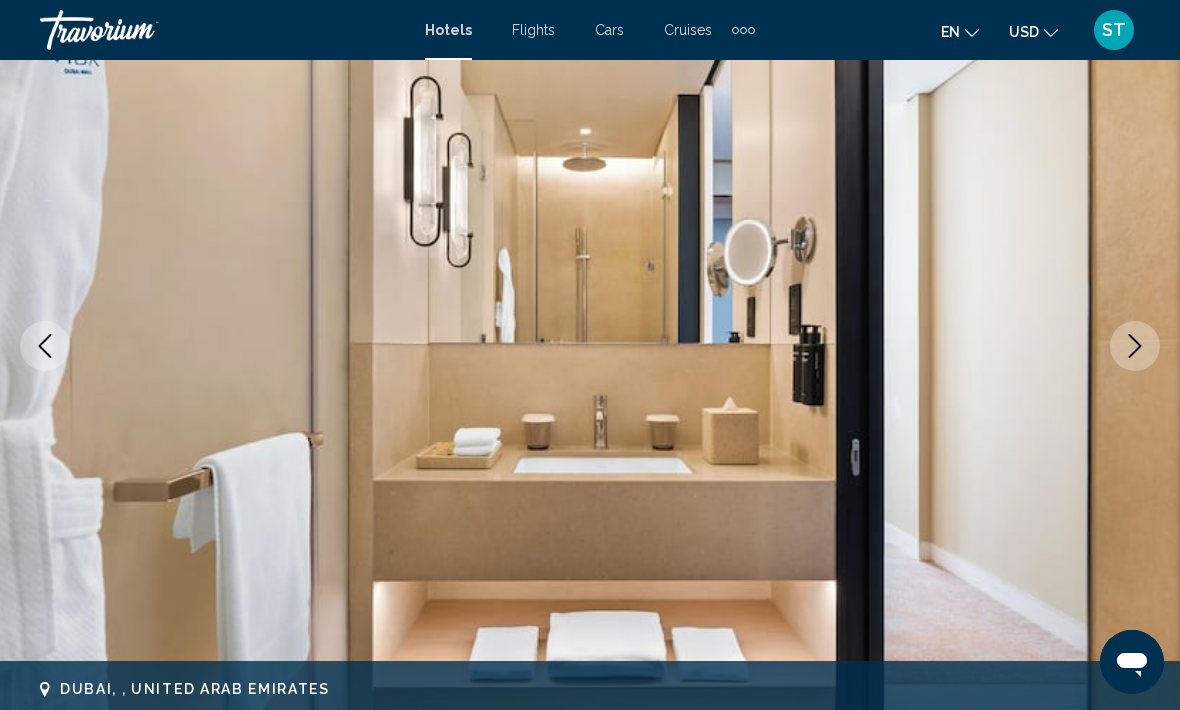 click 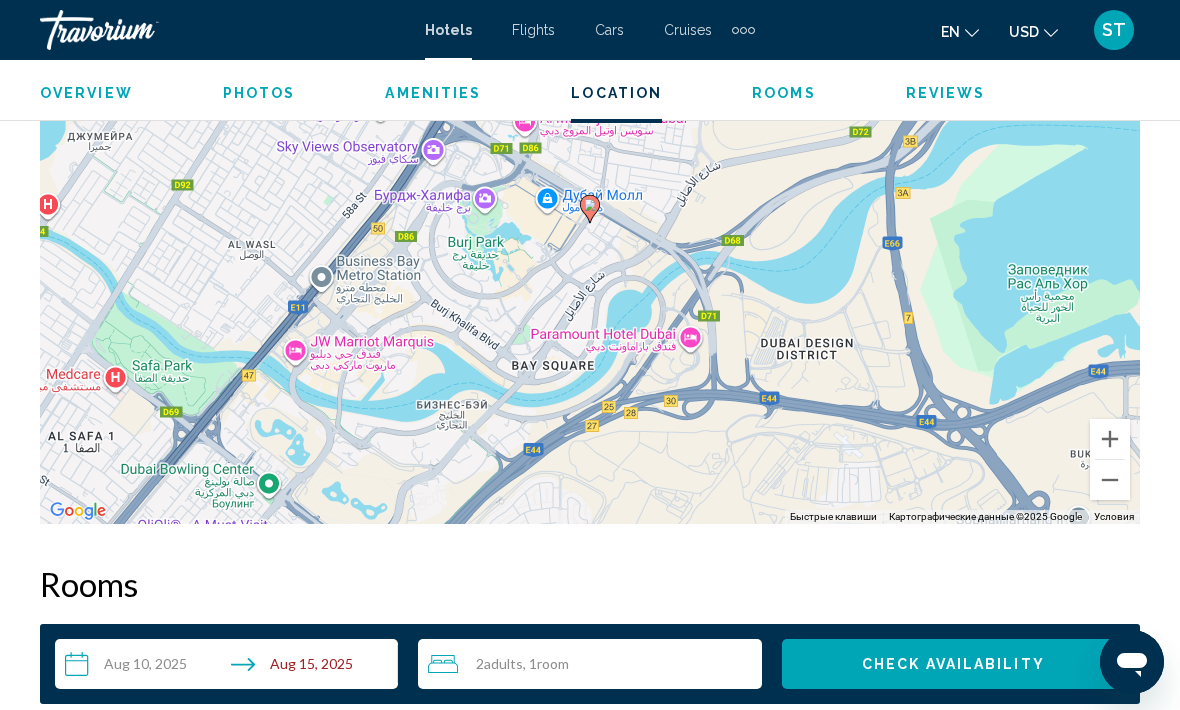 scroll, scrollTop: 2355, scrollLeft: 0, axis: vertical 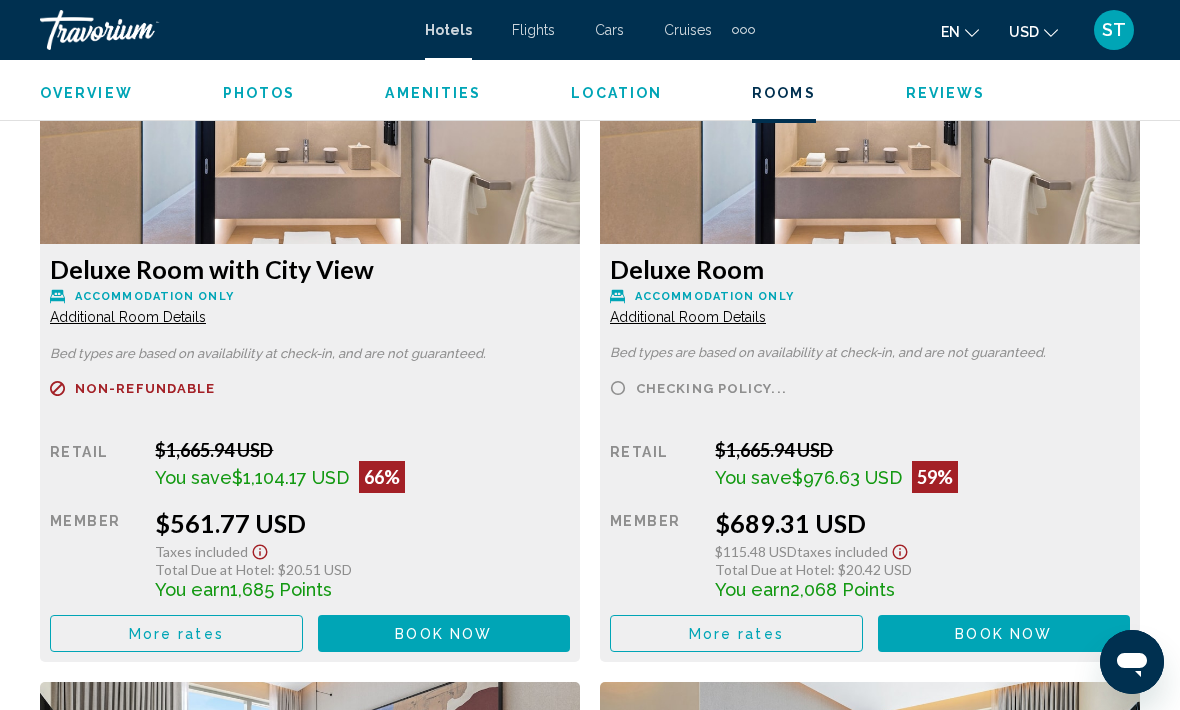 click on "More rates" at bounding box center (176, 633) 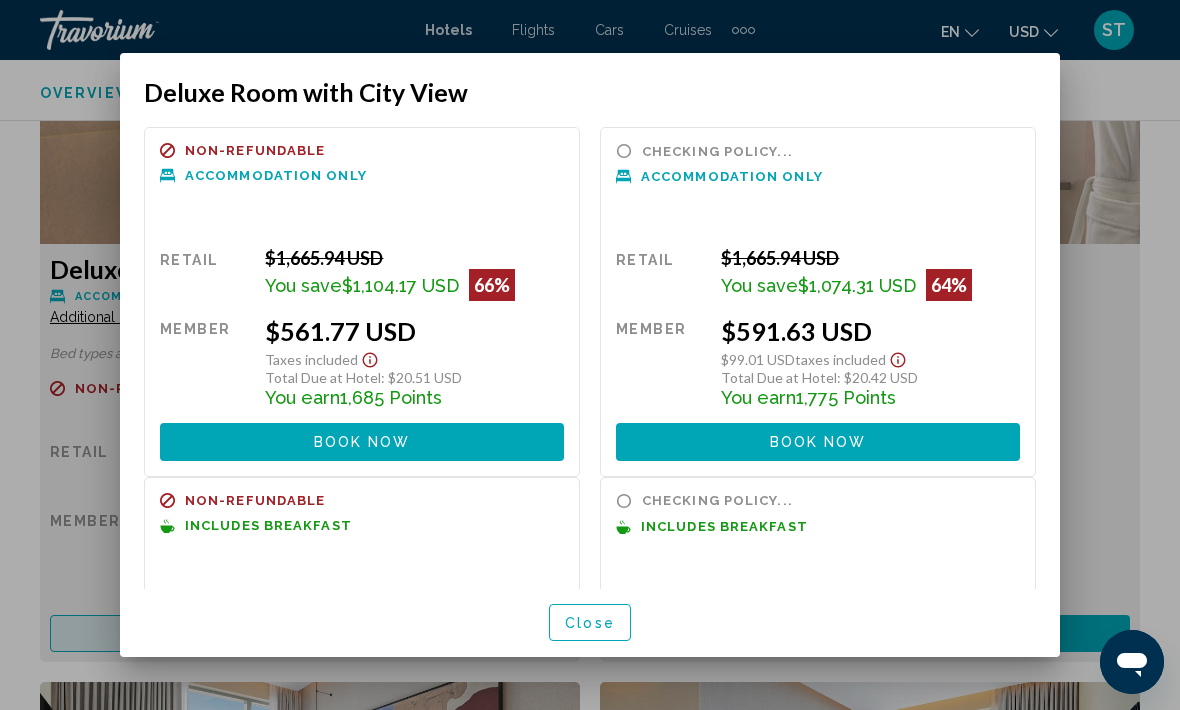 scroll, scrollTop: 0, scrollLeft: 0, axis: both 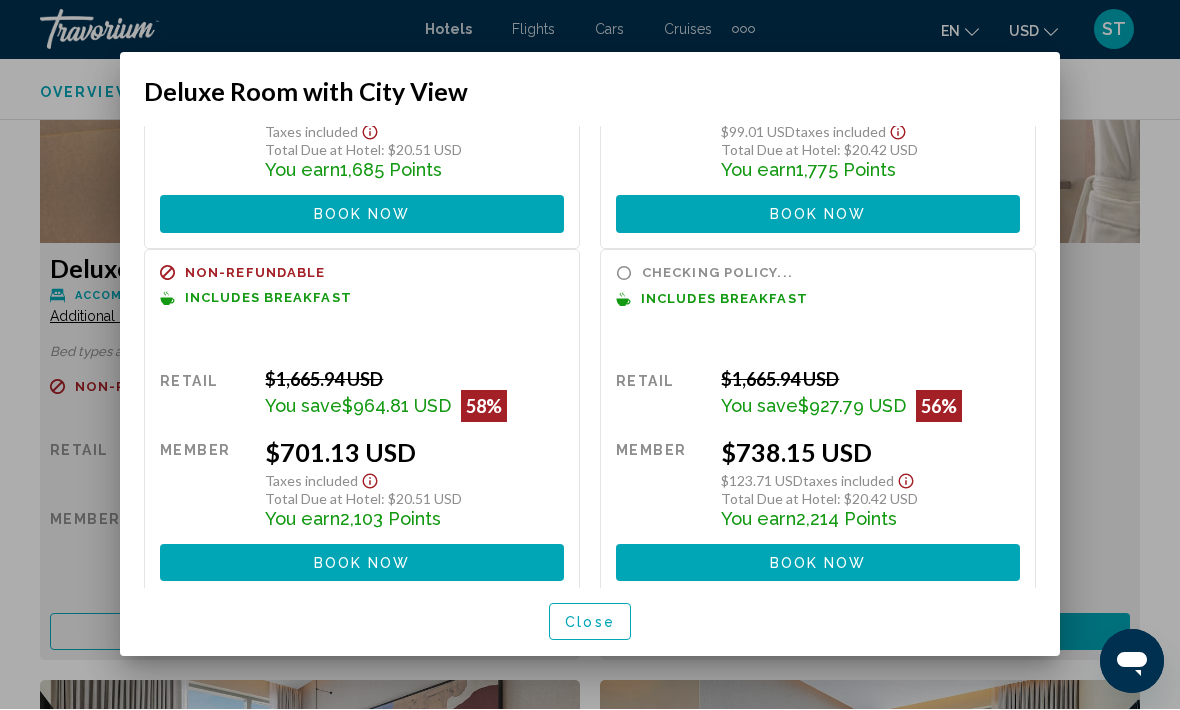 click on "Close" at bounding box center (590, 623) 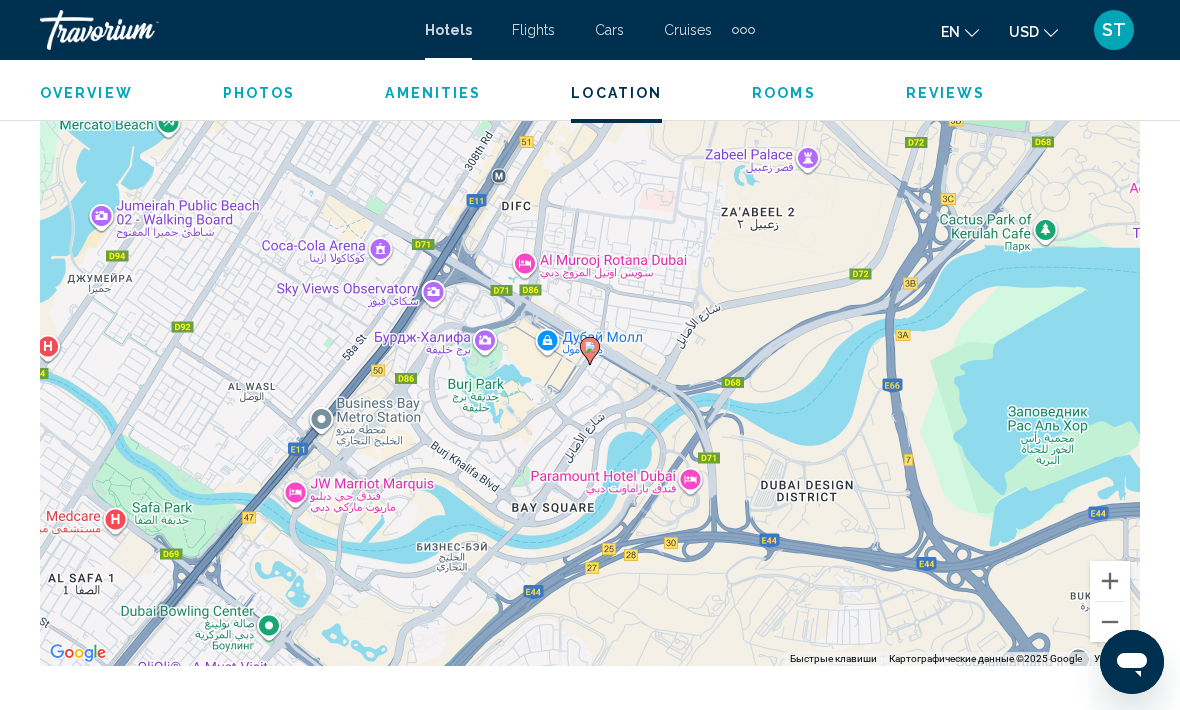 scroll, scrollTop: 2269, scrollLeft: 0, axis: vertical 